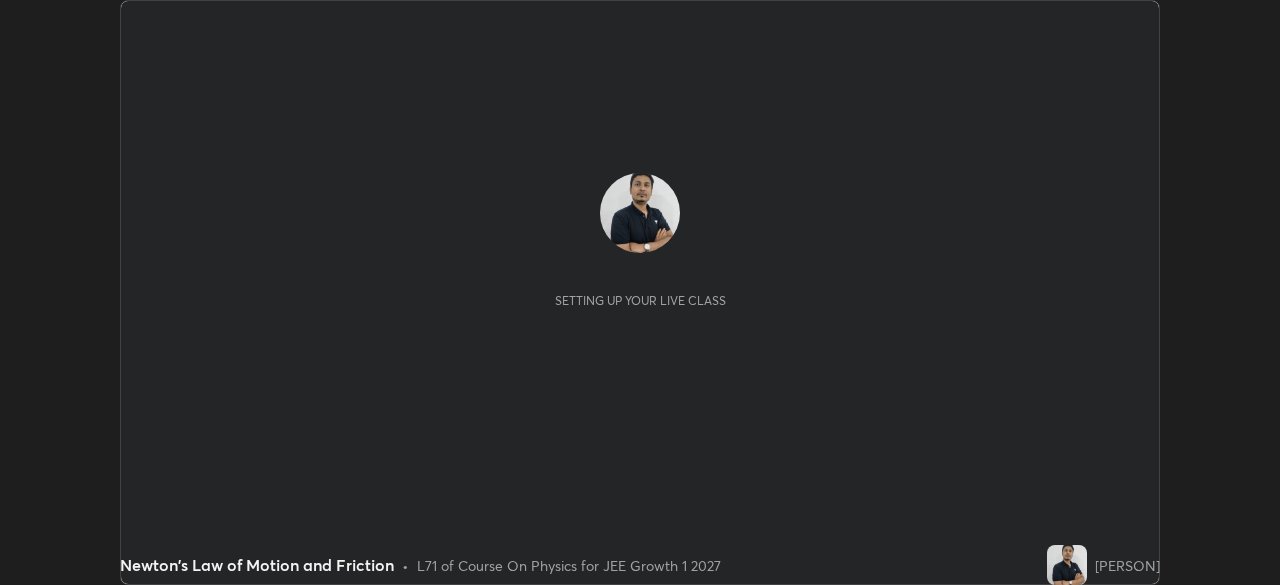 scroll, scrollTop: 0, scrollLeft: 0, axis: both 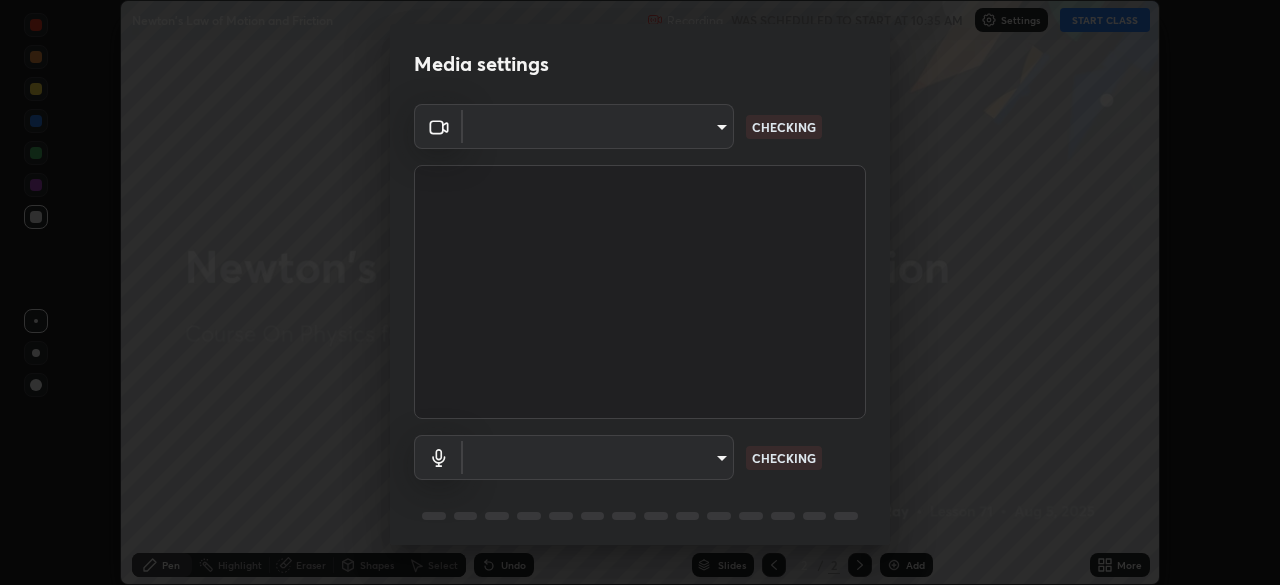 type on "6a58b21e3886260455e3a8f5b68a010b8d66c957dea9152d99a69134fe1af4a5" 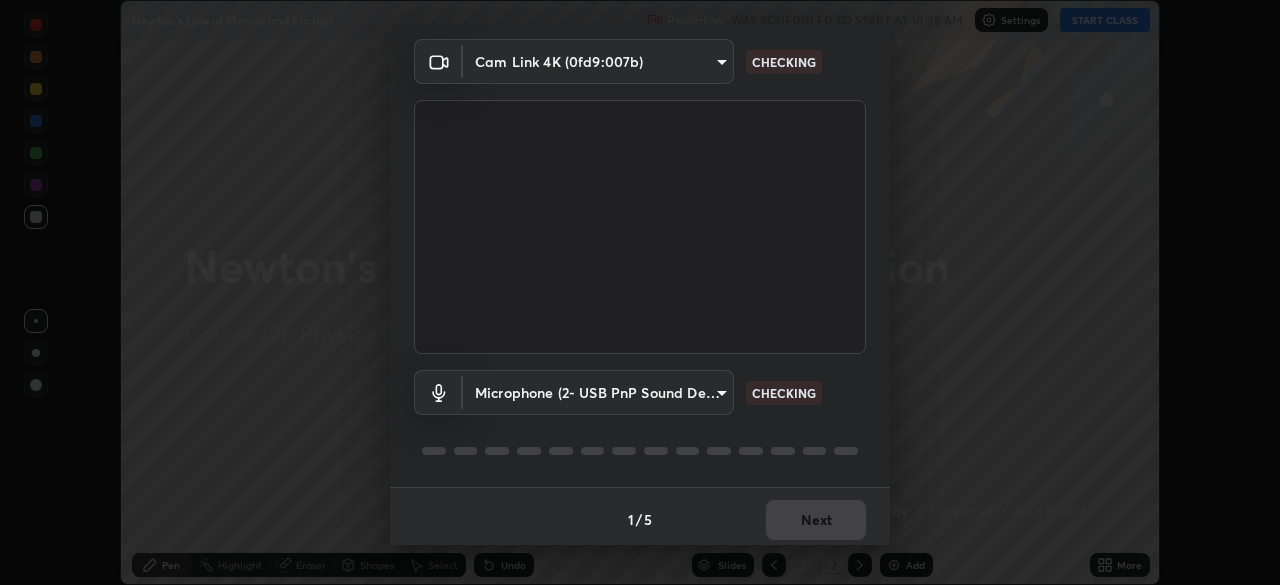 scroll, scrollTop: 71, scrollLeft: 0, axis: vertical 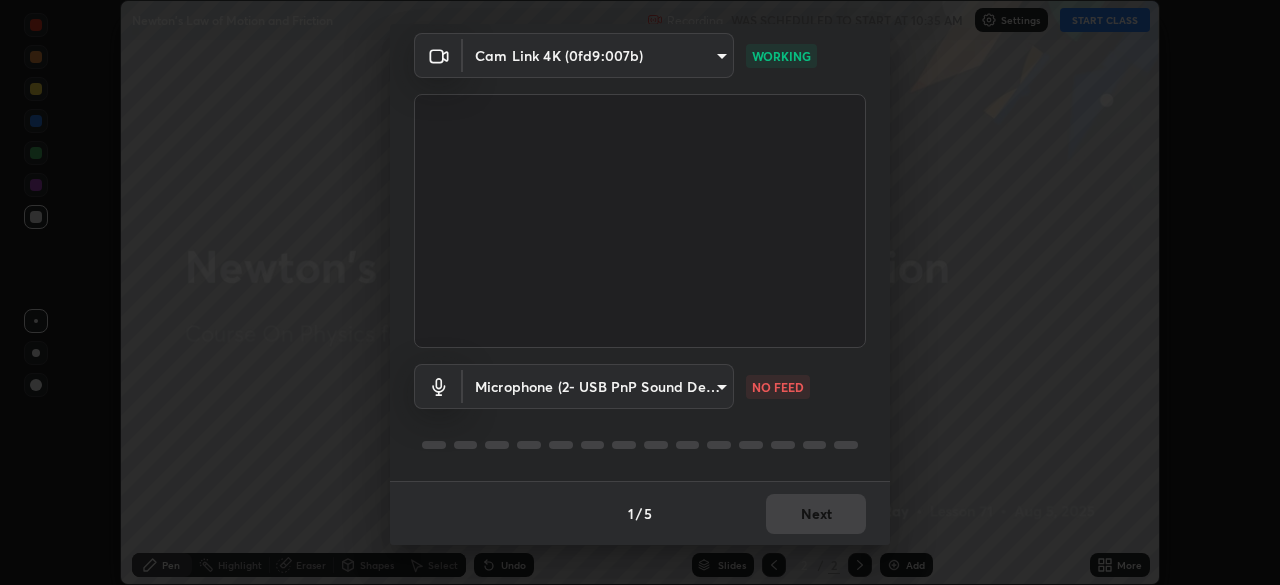 click on "Erase all Newton's Law of Motion and Friction Recording WAS SCHEDULED TO START AT 10:35 AM Settings START CLASS Setting up your live class Newton's Law of Motion and Friction • L71 of Course On Physics for JEE Growth 1 2027 [PERSON] Pen Highlight Eraser Shapes Select Undo Slides 2 / 2 Add More No doubts shared Encourage your learners to ask a doubt for better clarity Report an issue Reason for reporting Buffering Chat not working Audio - Video sync issue Educator video quality low Attach an image Report Media settings Cam Link 4K (0fd9:007b) 6a58b21e3886260455e3a8f5b68a010b8d66c957dea9152d99a69134fe1af4a5 WORKING Microphone (2- USB PnP Sound Device) 612b59b8883d0cd91a83f243ee7698a3ac49490d9ae6df83c244a6e19bd9549d NO FEED 1 / 5 Next" at bounding box center (640, 292) 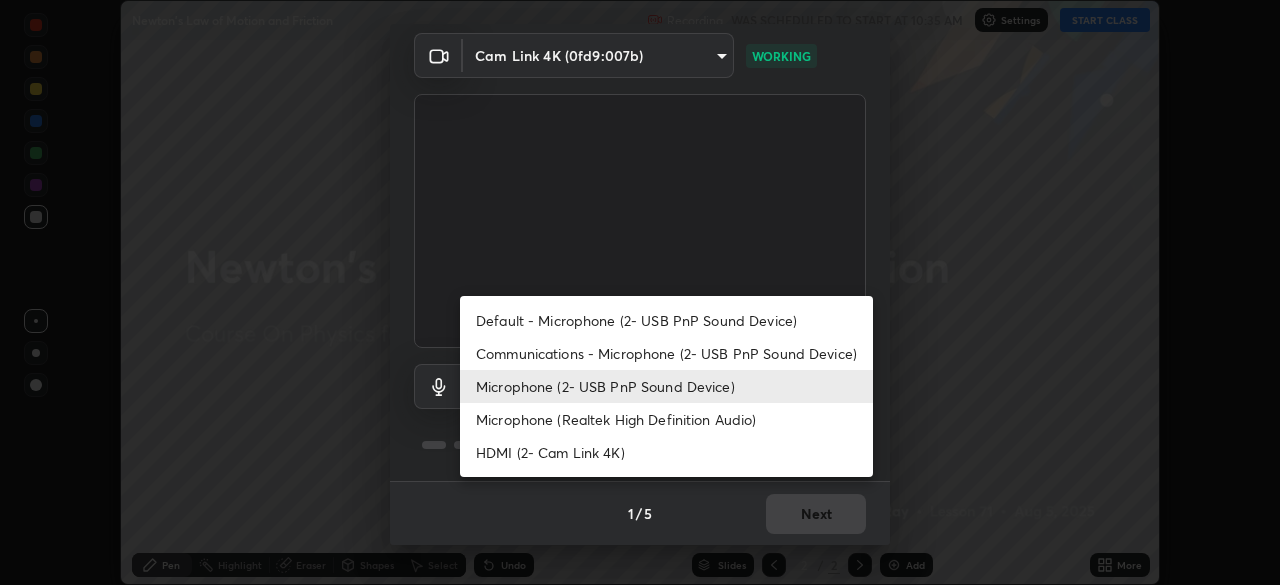 click at bounding box center [640, 292] 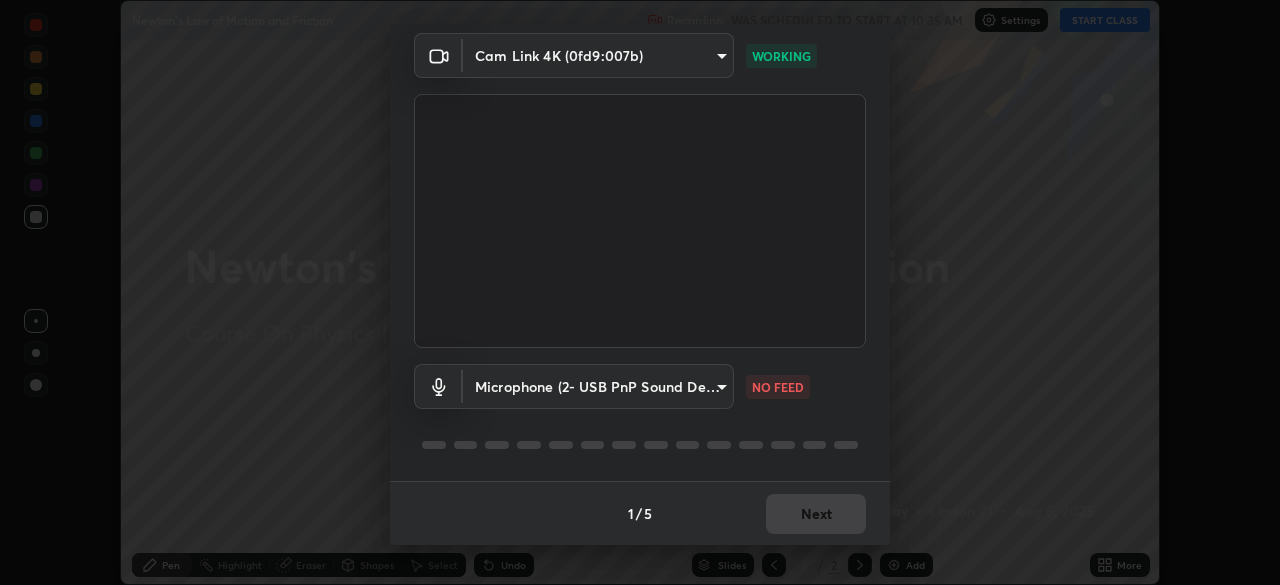 click on "Erase all Newton's Law of Motion and Friction Recording WAS SCHEDULED TO START AT 10:35 AM Settings START CLASS Setting up your live class Newton's Law of Motion and Friction • L71 of Course On Physics for JEE Growth 1 2027 [PERSON] Pen Highlight Eraser Shapes Select Undo Slides 2 / 2 Add More No doubts shared Encourage your learners to ask a doubt for better clarity Report an issue Reason for reporting Buffering Chat not working Audio - Video sync issue Educator video quality low Attach an image Report Media settings Cam Link 4K (0fd9:007b) 6a58b21e3886260455e3a8f5b68a010b8d66c957dea9152d99a69134fe1af4a5 WORKING Microphone (2- USB PnP Sound Device) 612b59b8883d0cd91a83f243ee7698a3ac49490d9ae6df83c244a6e19bd9549d NO FEED 1 / 5 Next" at bounding box center (640, 292) 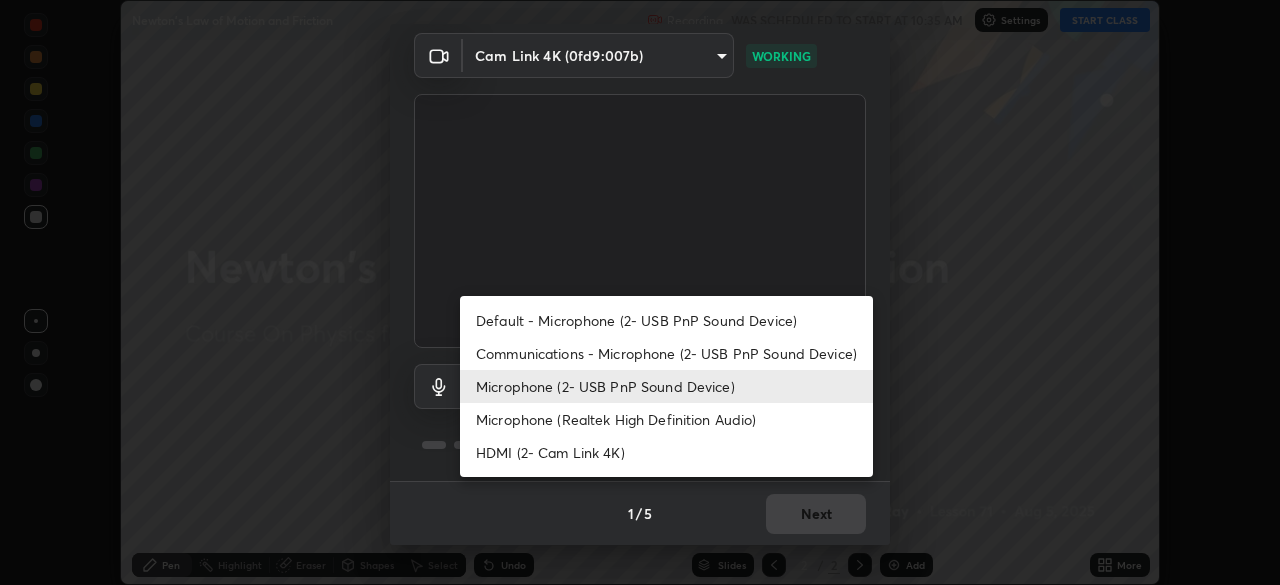 click on "Communications - Microphone (2- USB PnP Sound Device)" at bounding box center [666, 353] 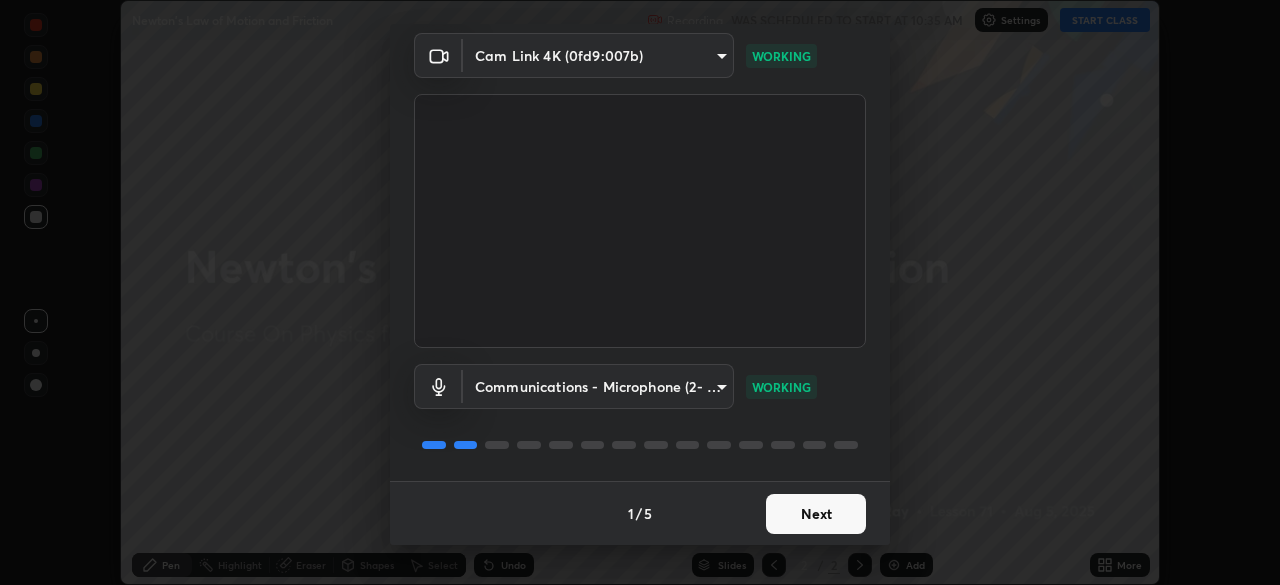 click on "Next" at bounding box center (816, 514) 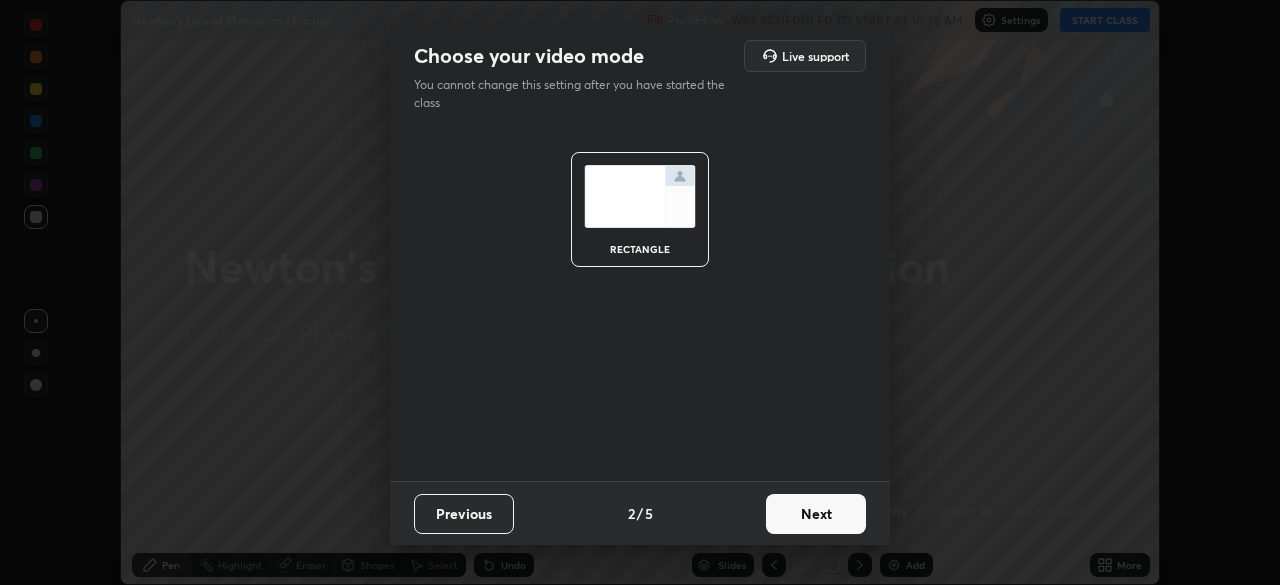 scroll, scrollTop: 0, scrollLeft: 0, axis: both 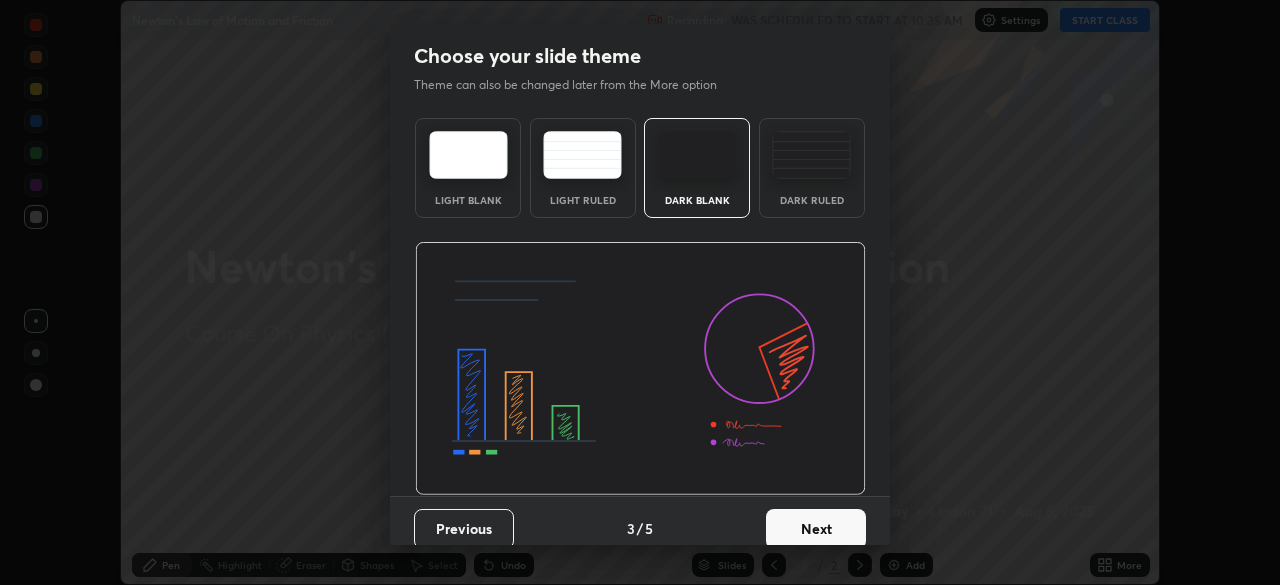 click on "Next" at bounding box center [816, 529] 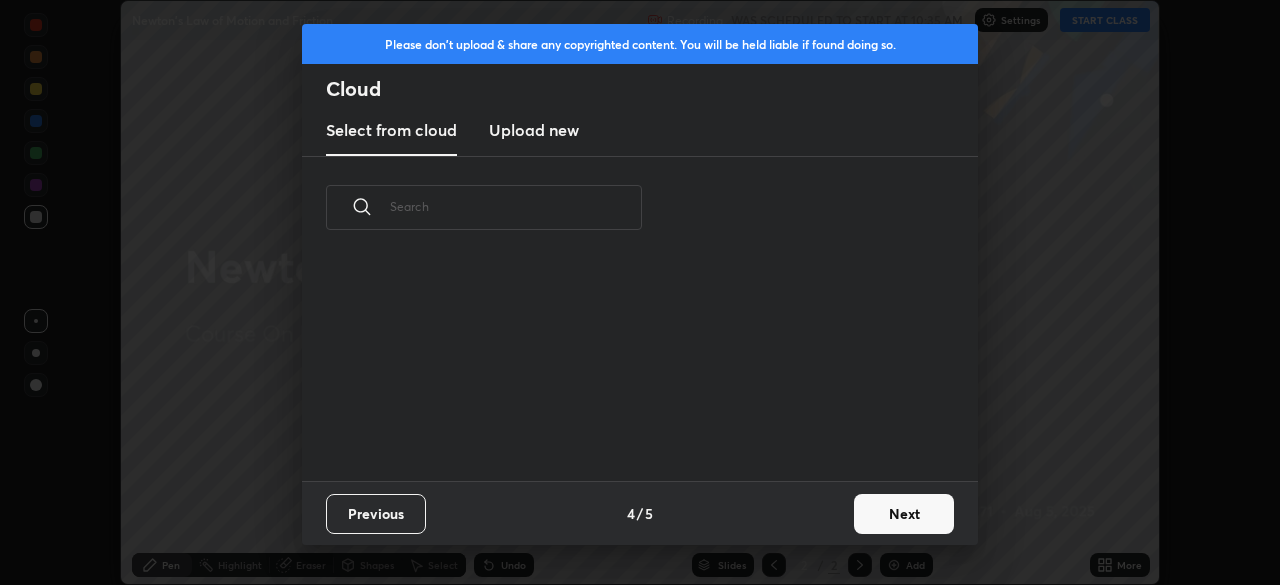 click on "Next" at bounding box center [904, 514] 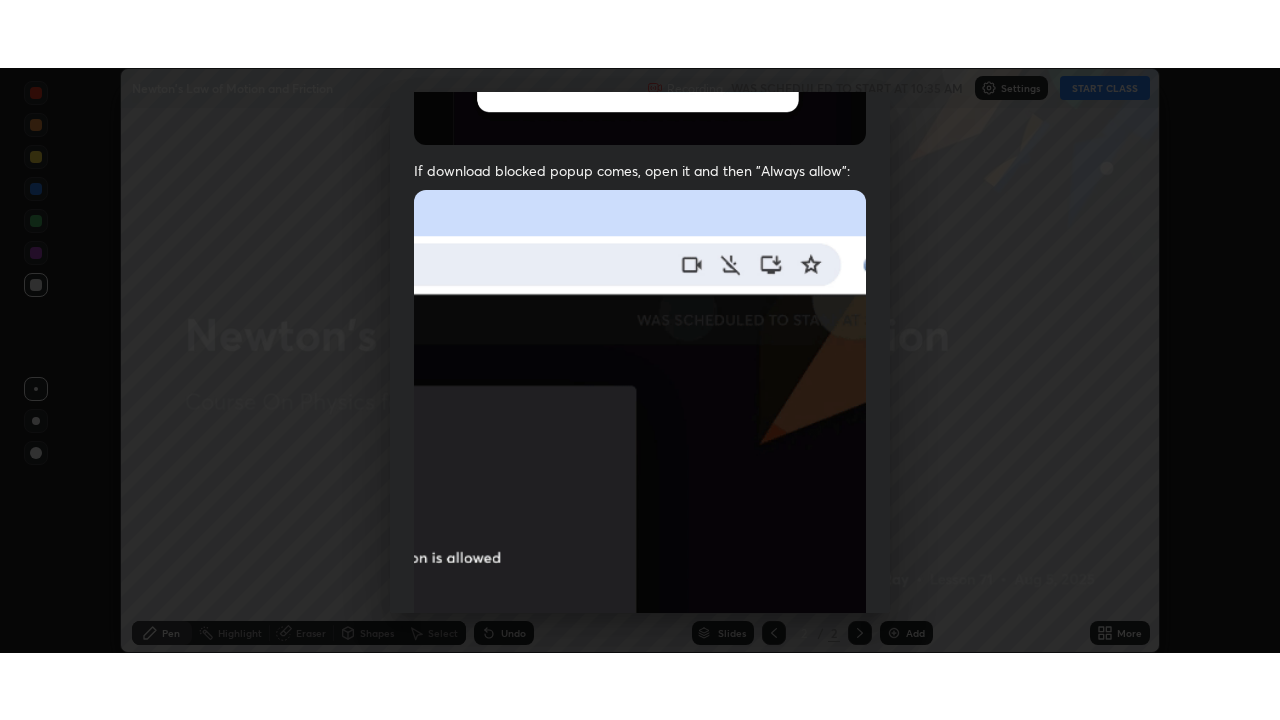 scroll, scrollTop: 479, scrollLeft: 0, axis: vertical 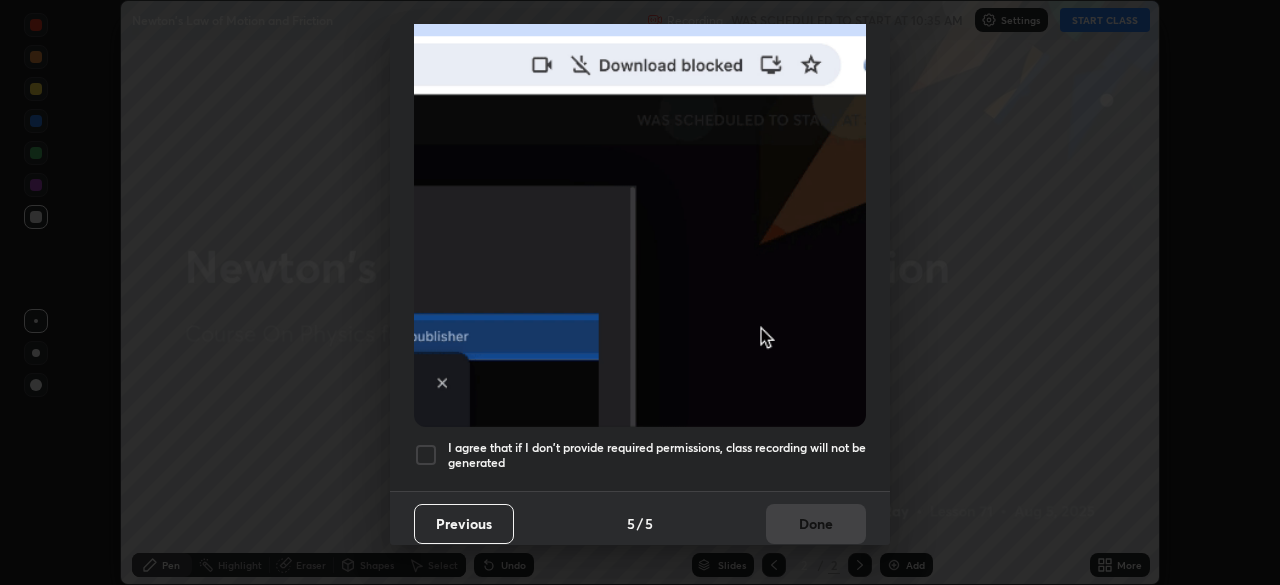click on "I agree that if I don't provide required permissions, class recording will not be generated" at bounding box center [640, 455] 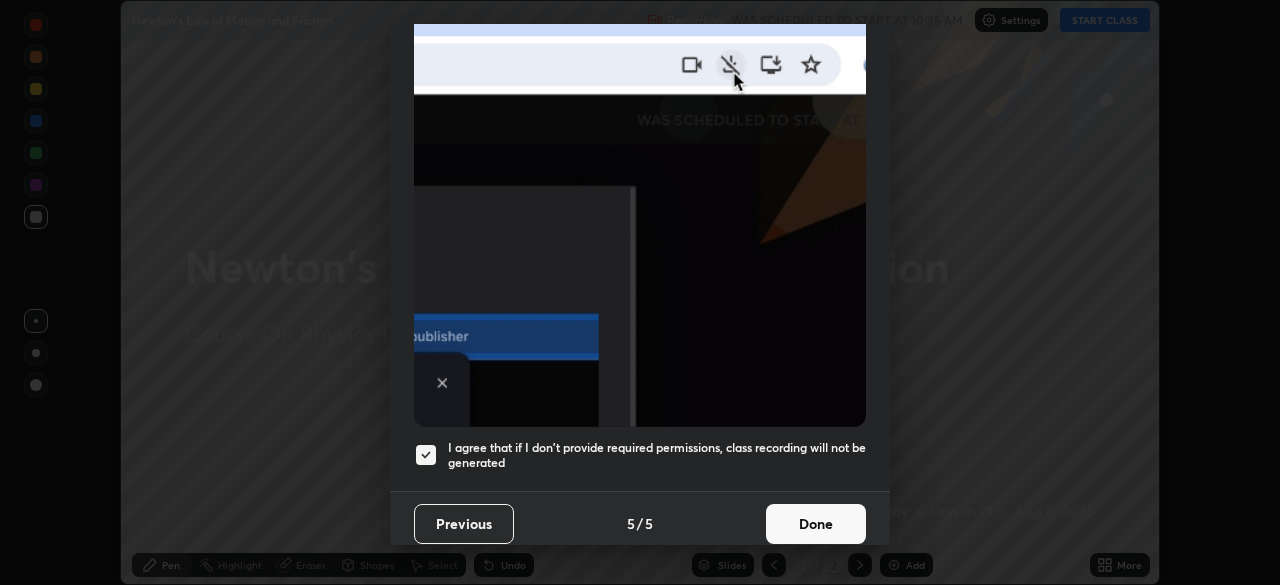click on "Done" at bounding box center [816, 524] 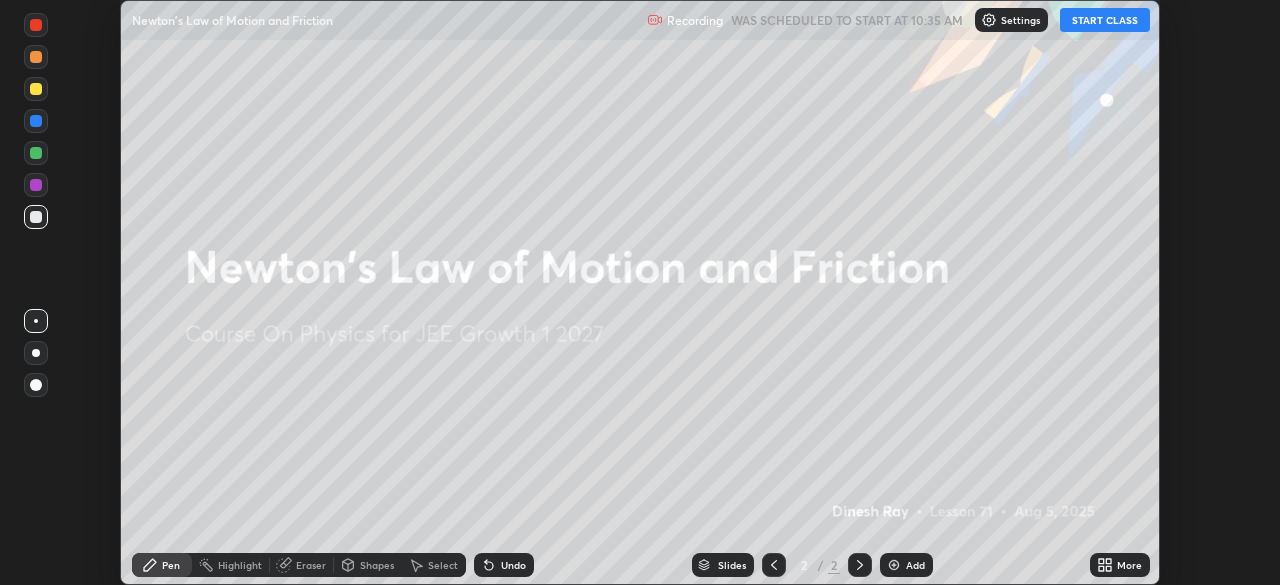 click 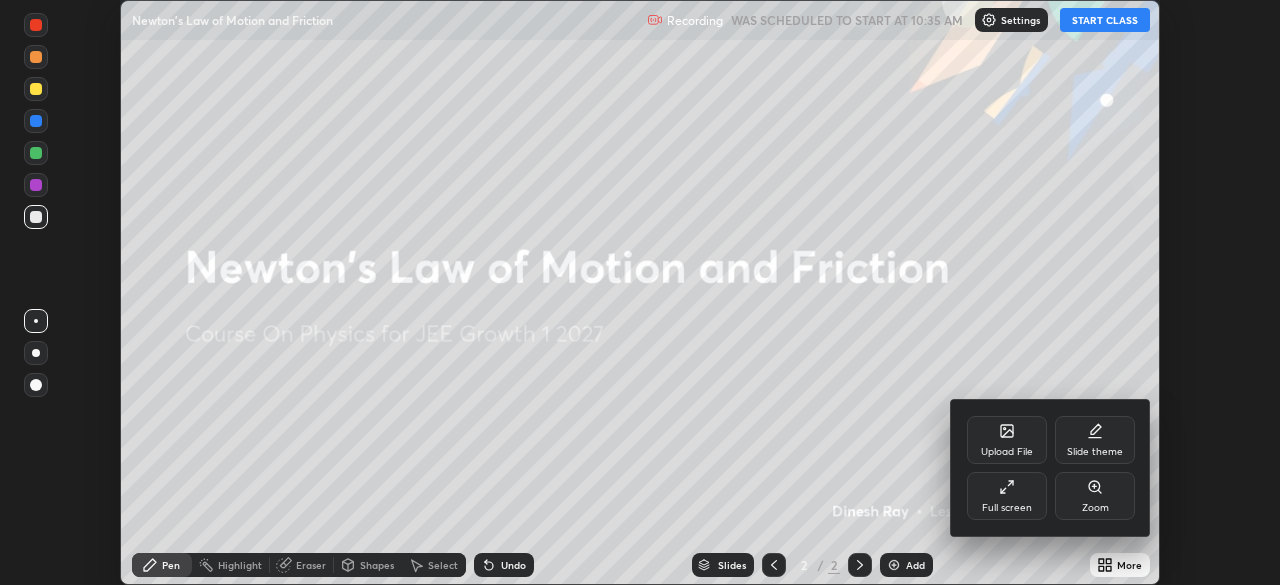 click 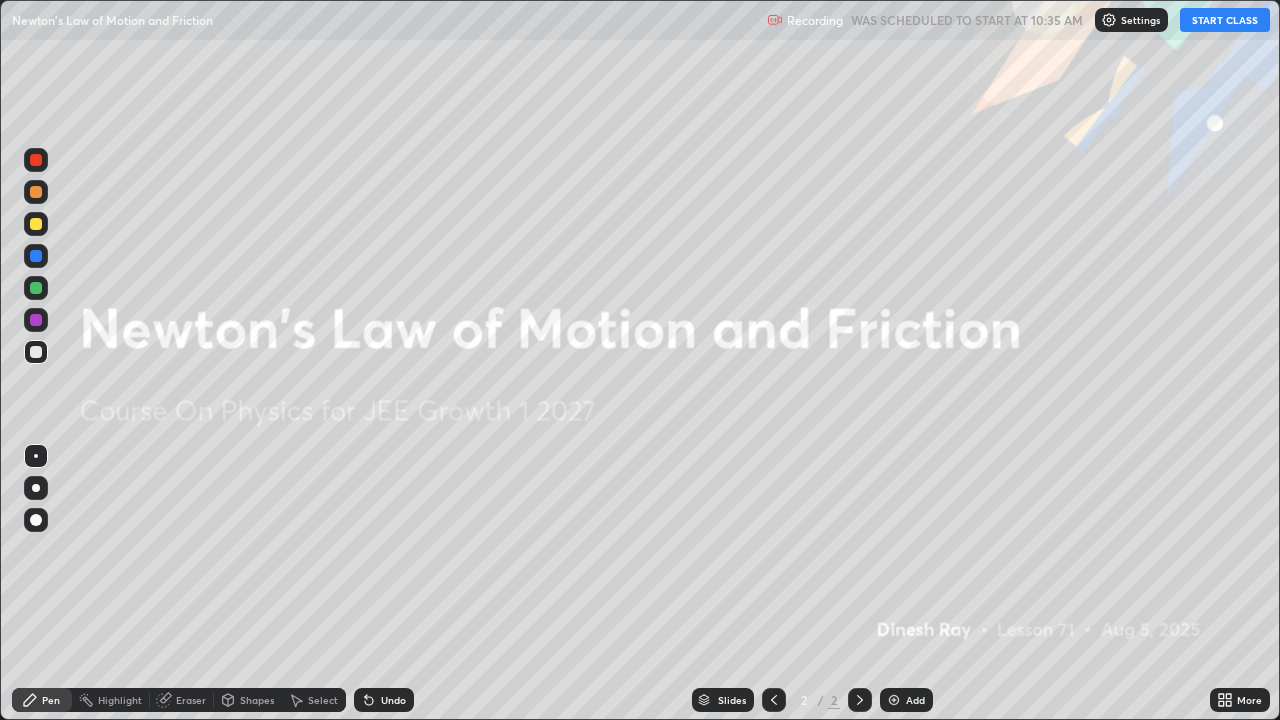 scroll, scrollTop: 99280, scrollLeft: 98720, axis: both 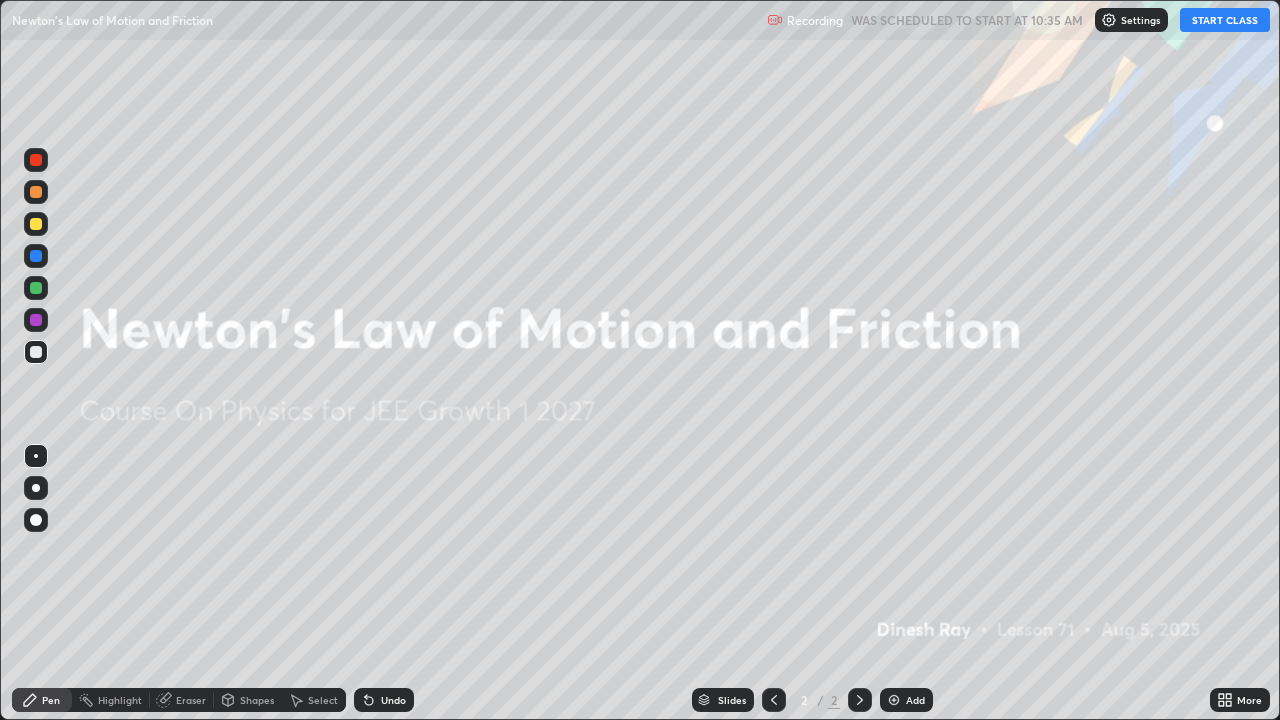 click on "START CLASS" at bounding box center [1225, 20] 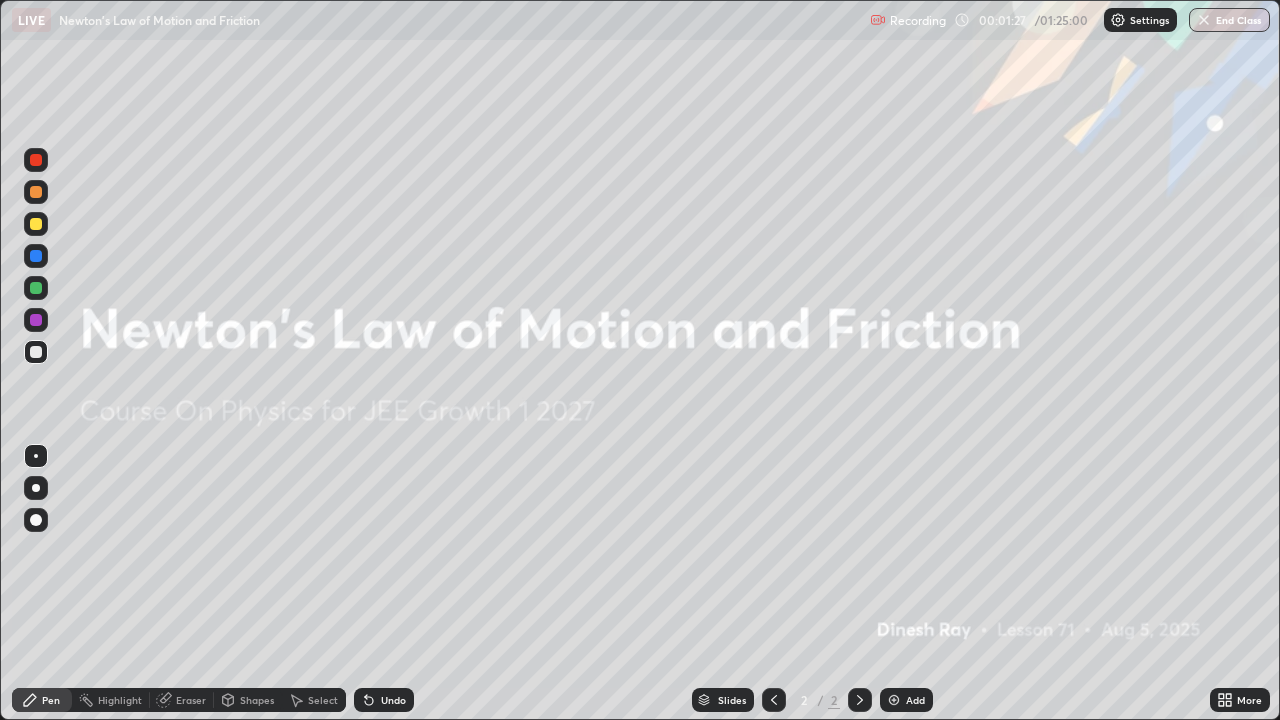 click at bounding box center [36, 488] 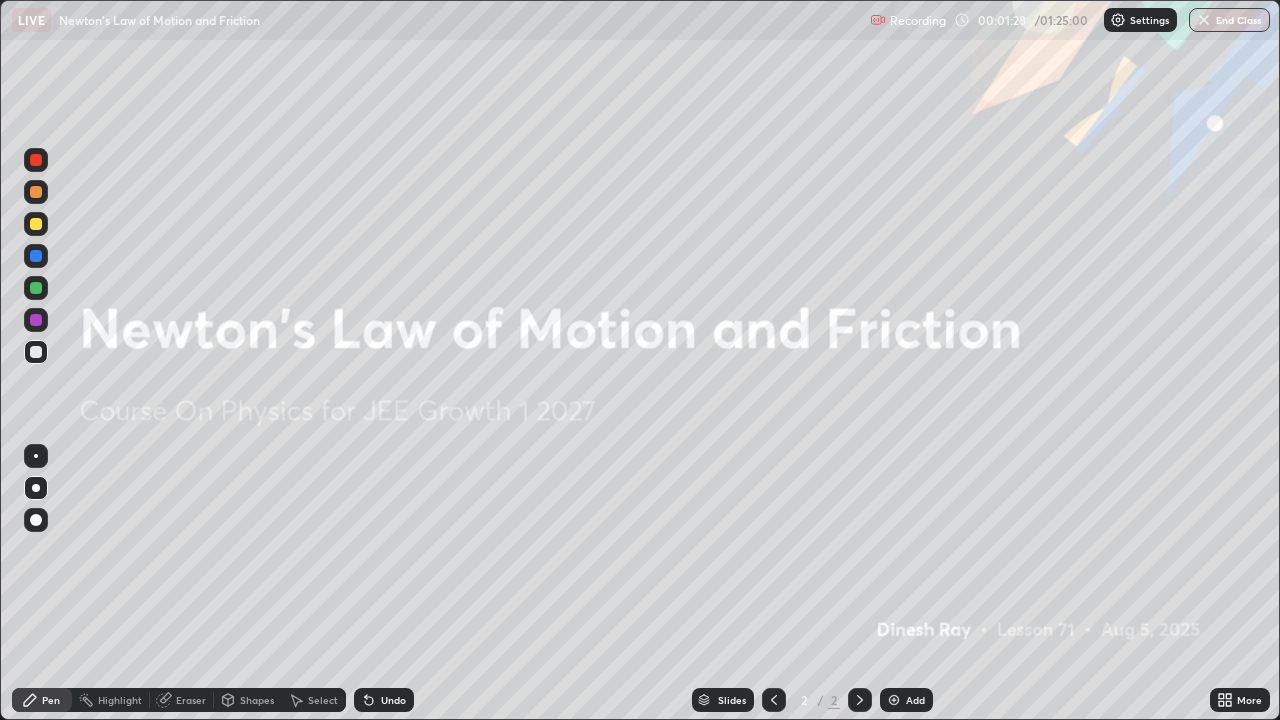 click at bounding box center [36, 224] 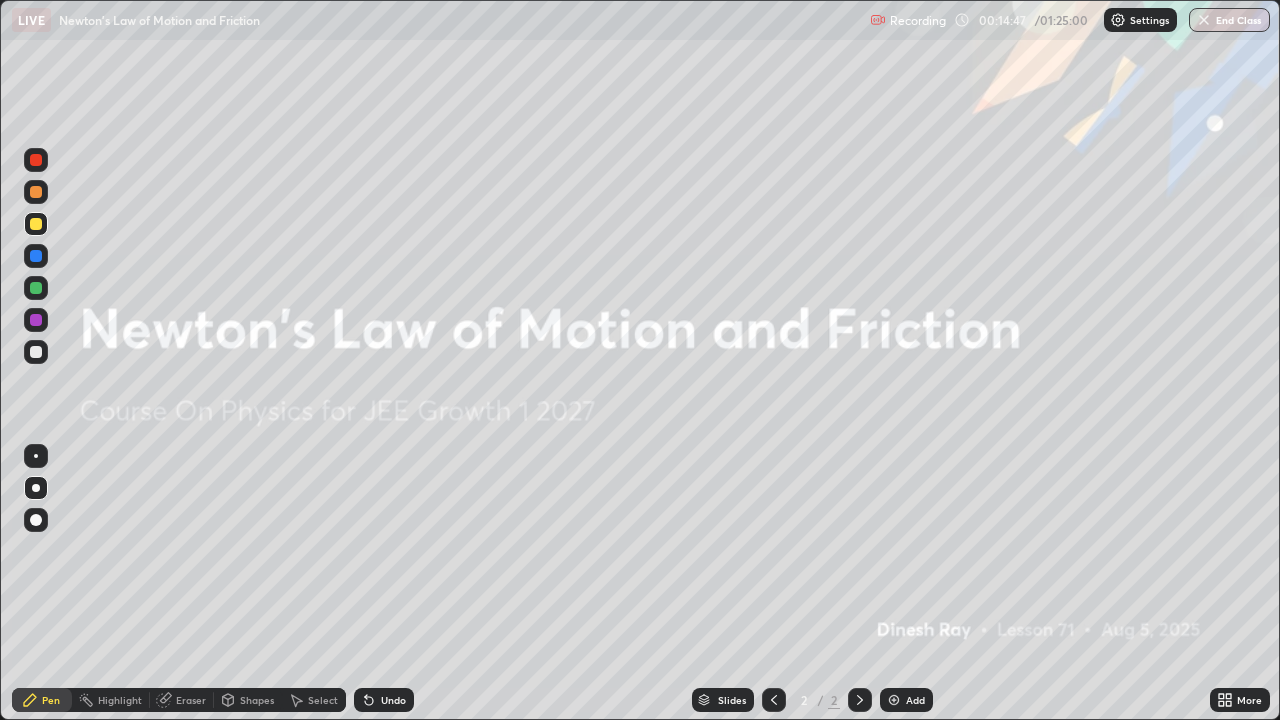 click on "Eraser" at bounding box center [182, 700] 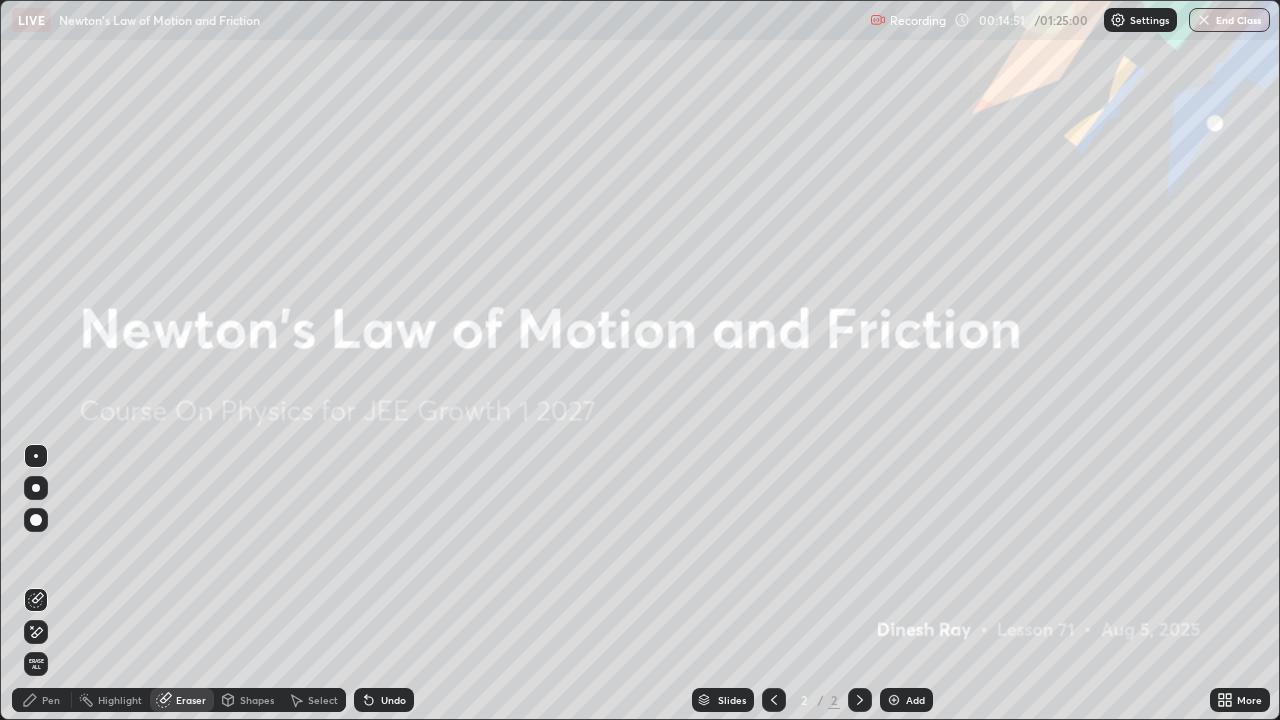 click on "Pen" at bounding box center [51, 700] 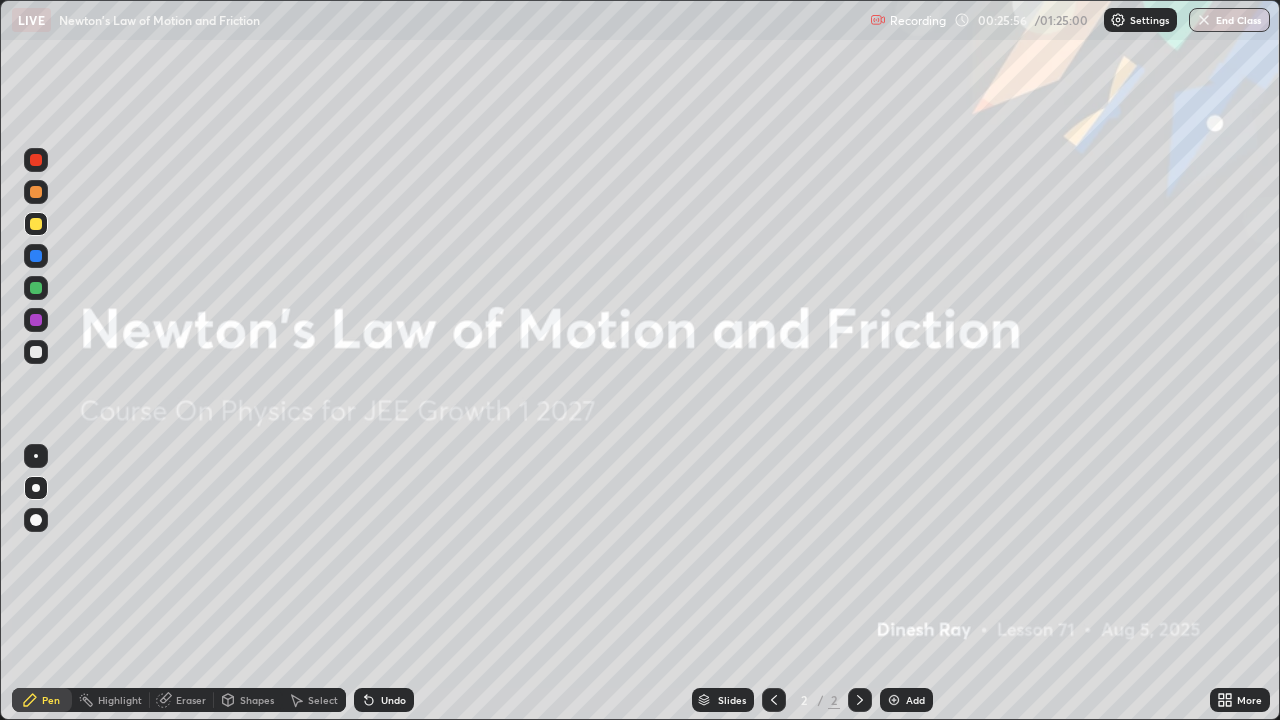 click at bounding box center [894, 700] 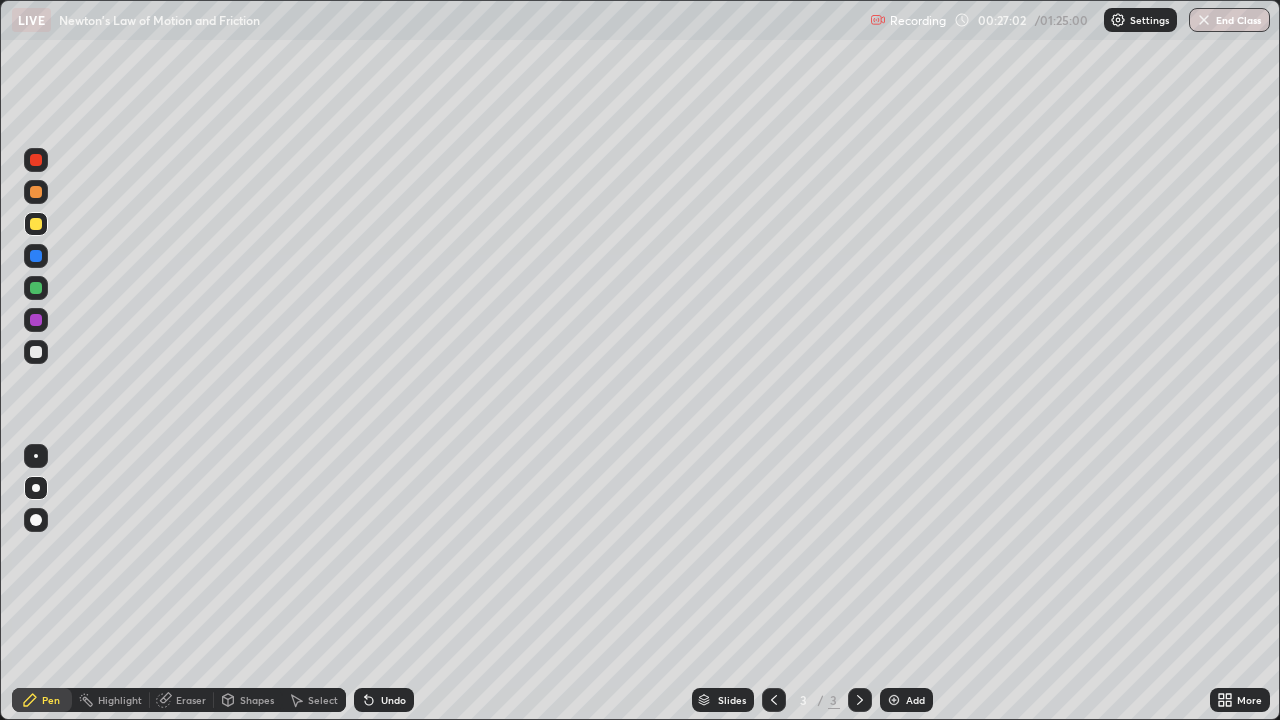click at bounding box center [36, 192] 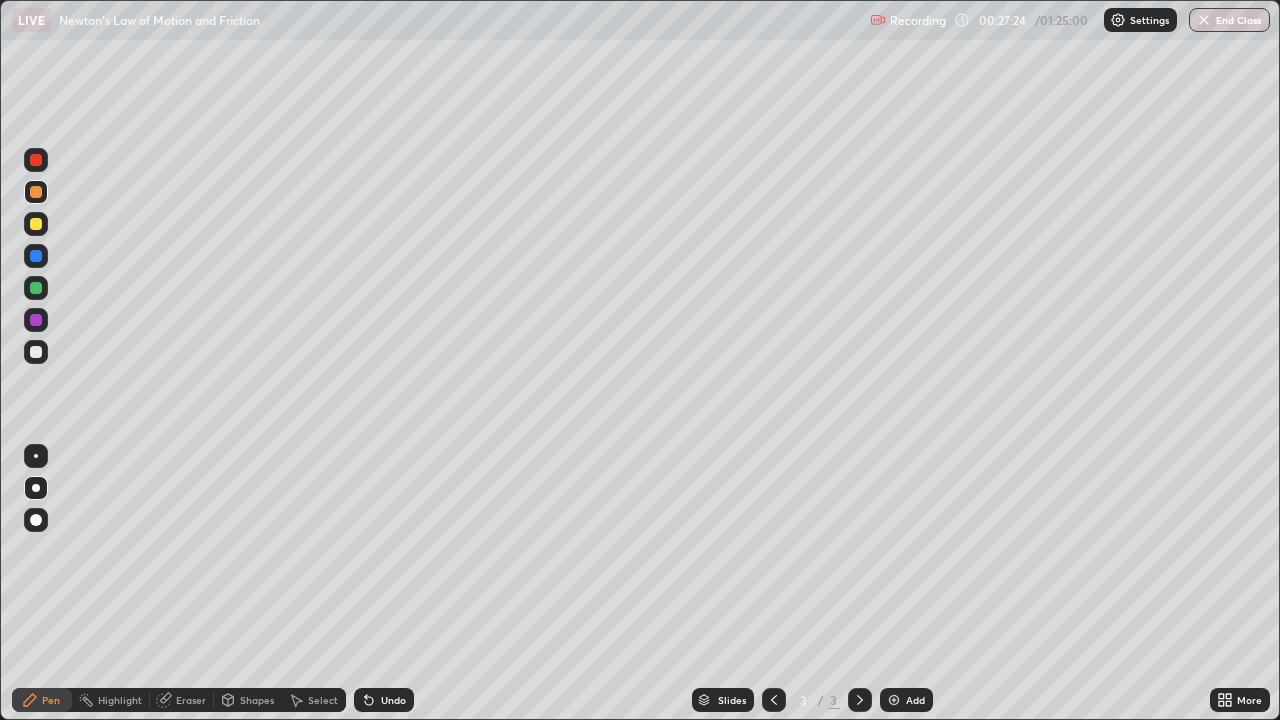 click at bounding box center (36, 352) 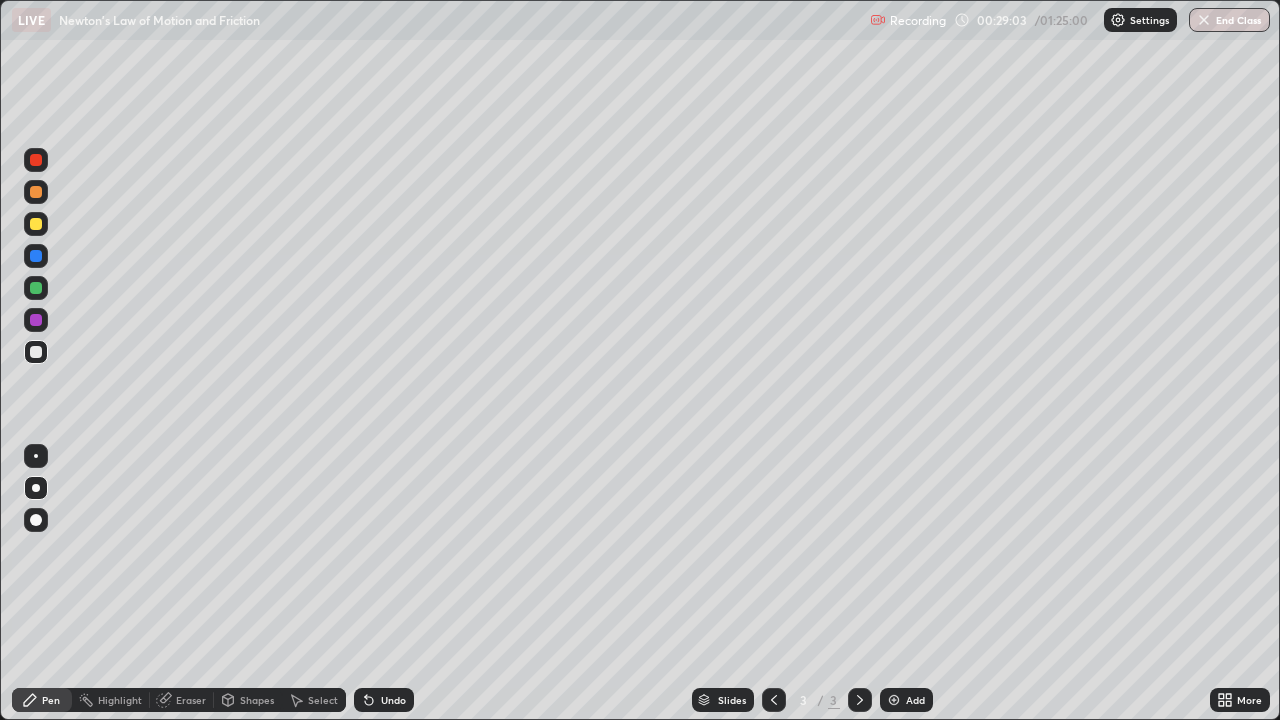 click at bounding box center (36, 224) 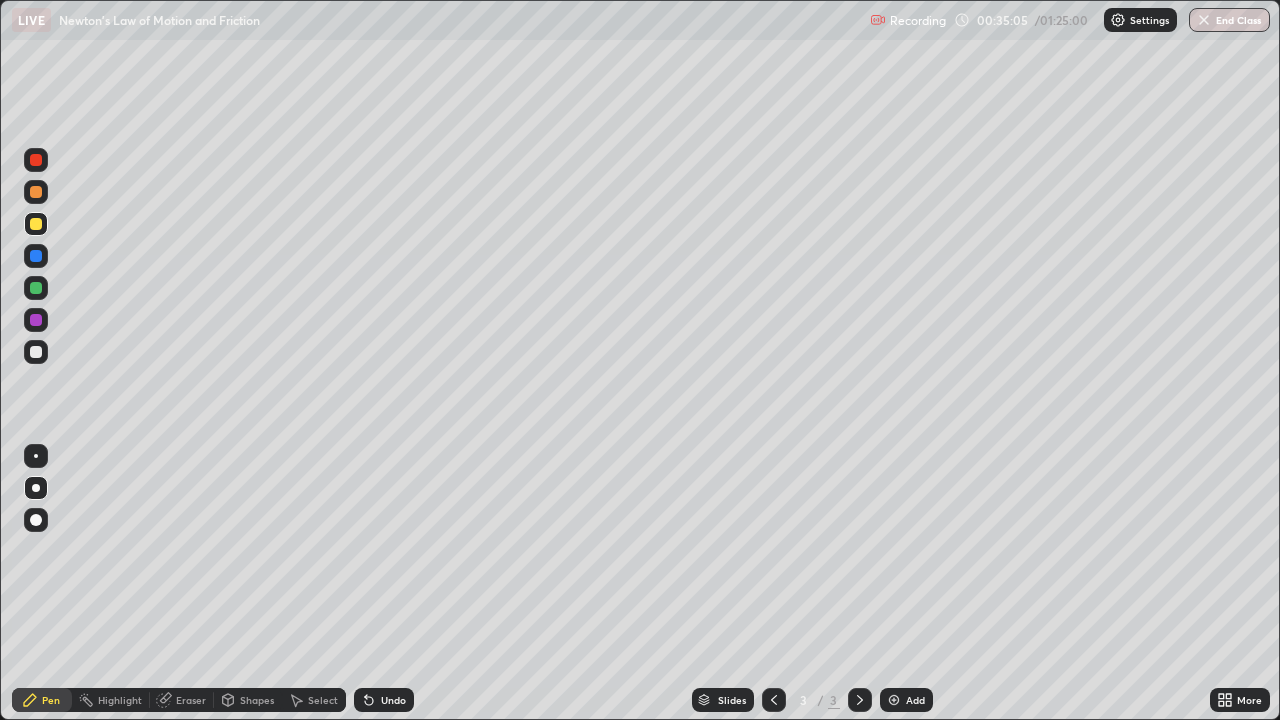click at bounding box center (894, 700) 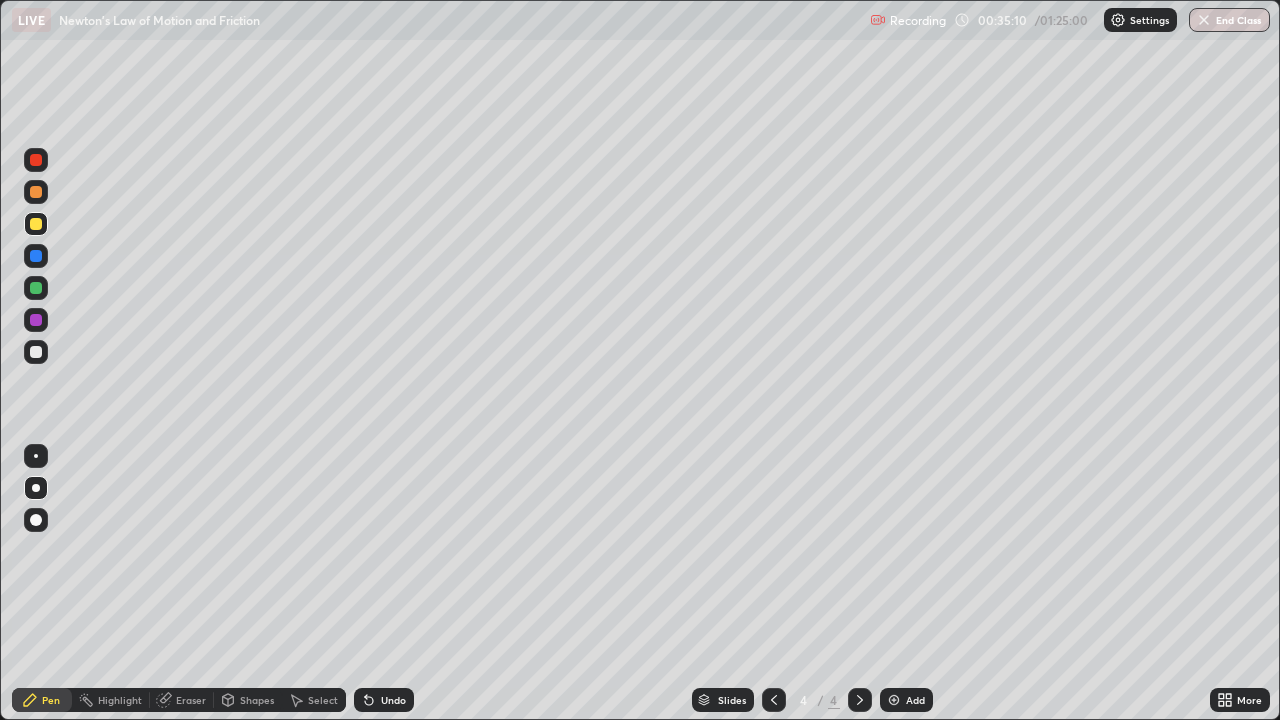 click at bounding box center [36, 192] 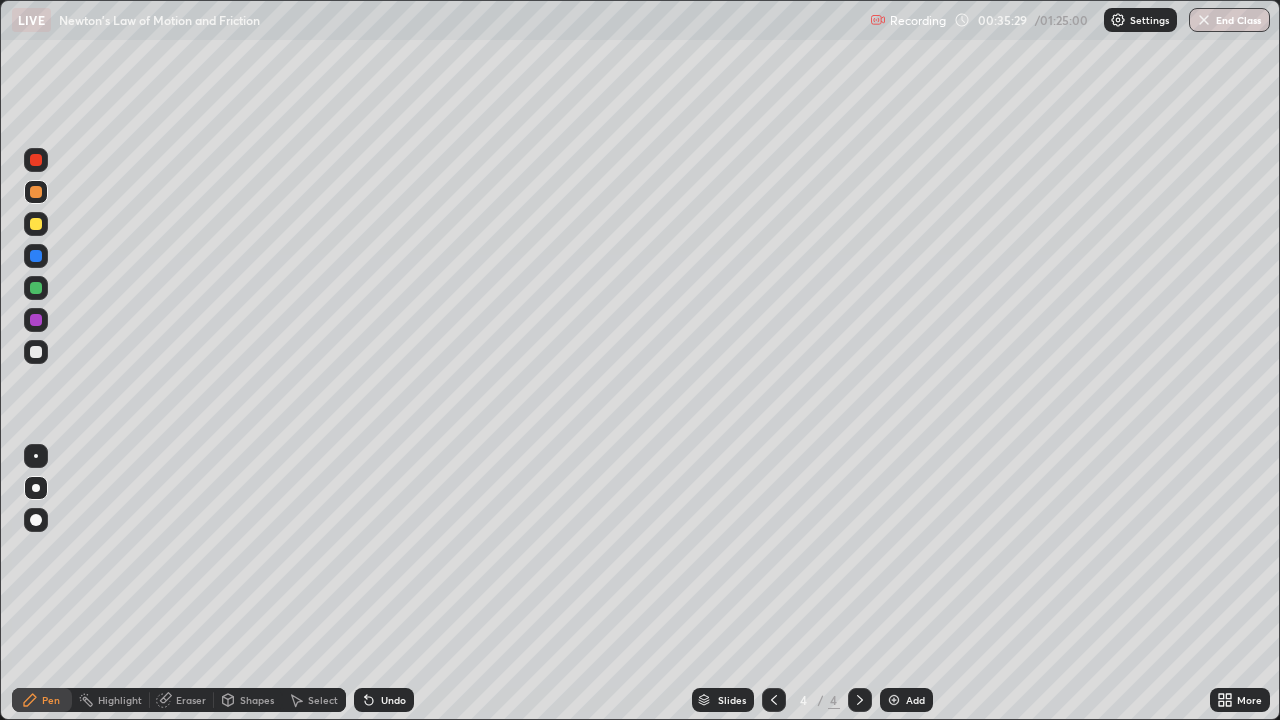 click at bounding box center (36, 352) 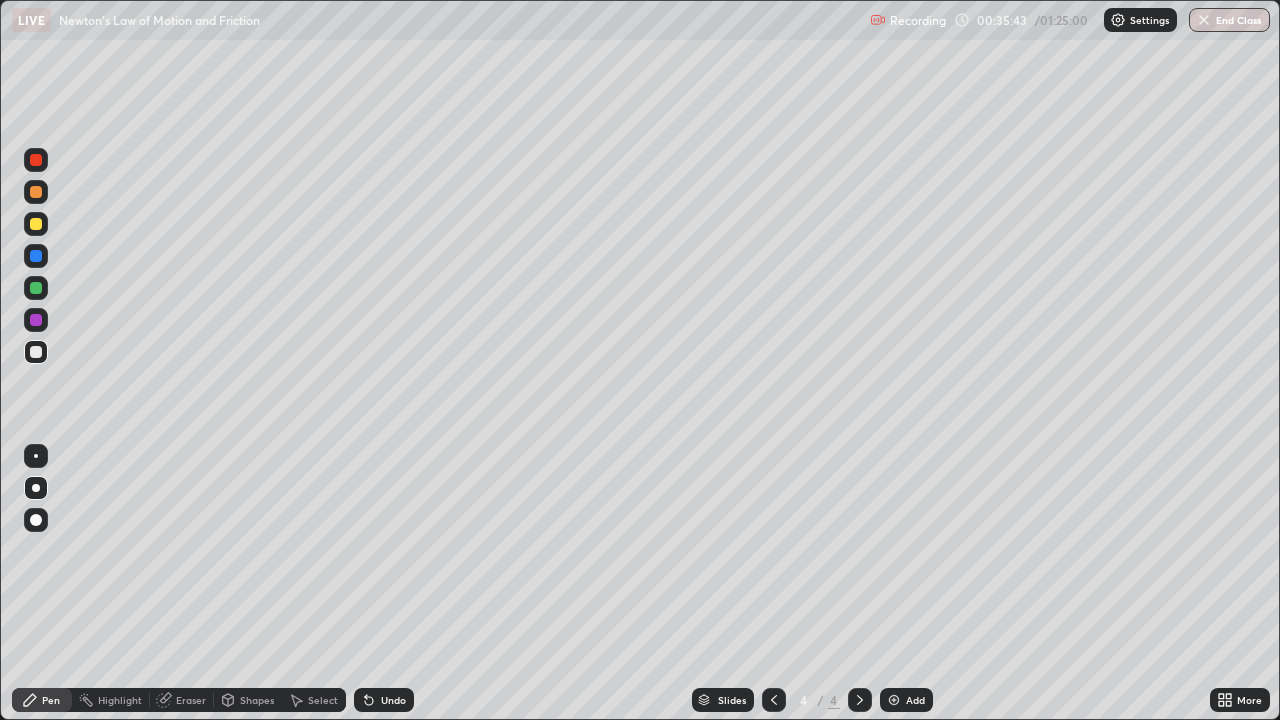 click at bounding box center [36, 256] 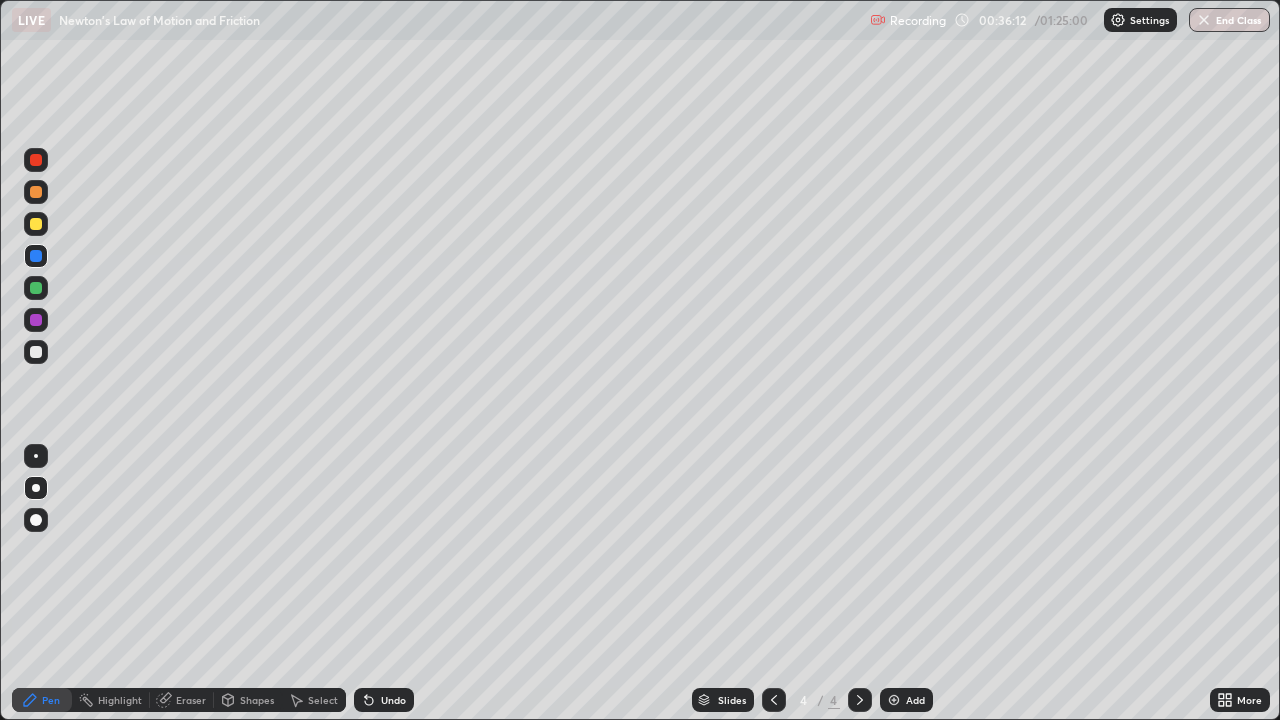 click at bounding box center [36, 224] 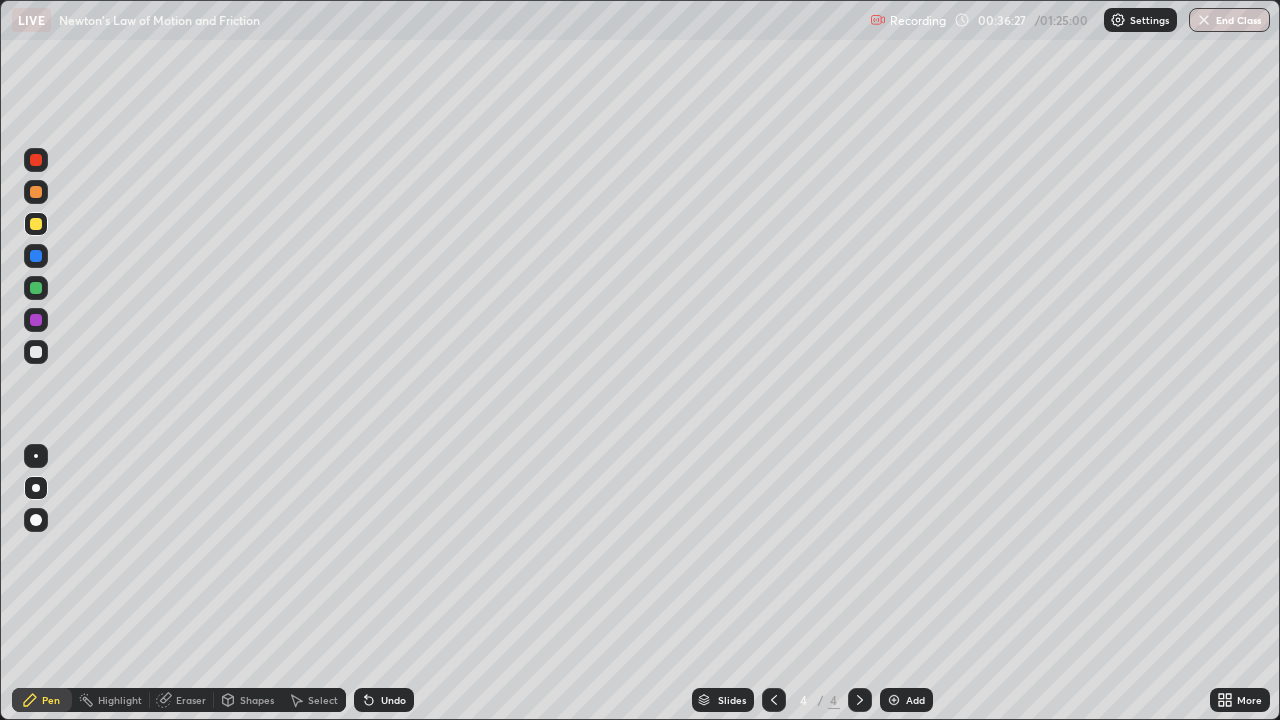 click on "Undo" at bounding box center [384, 700] 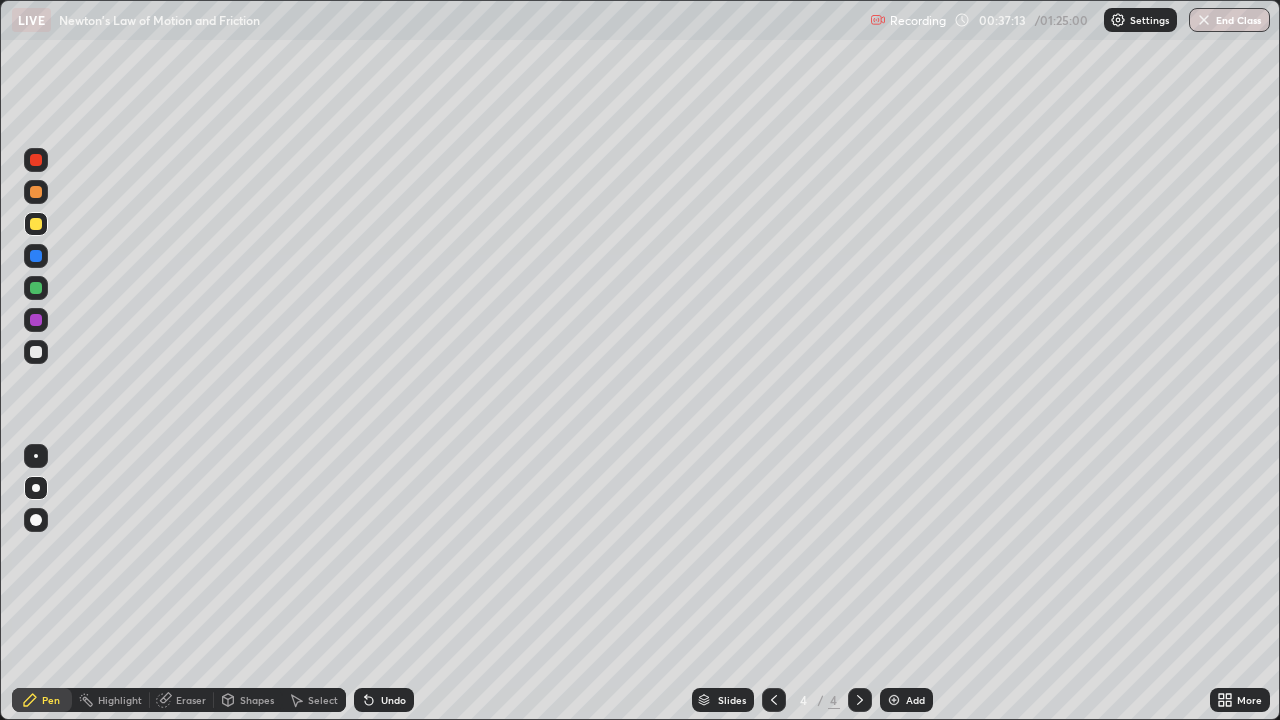 click at bounding box center (36, 224) 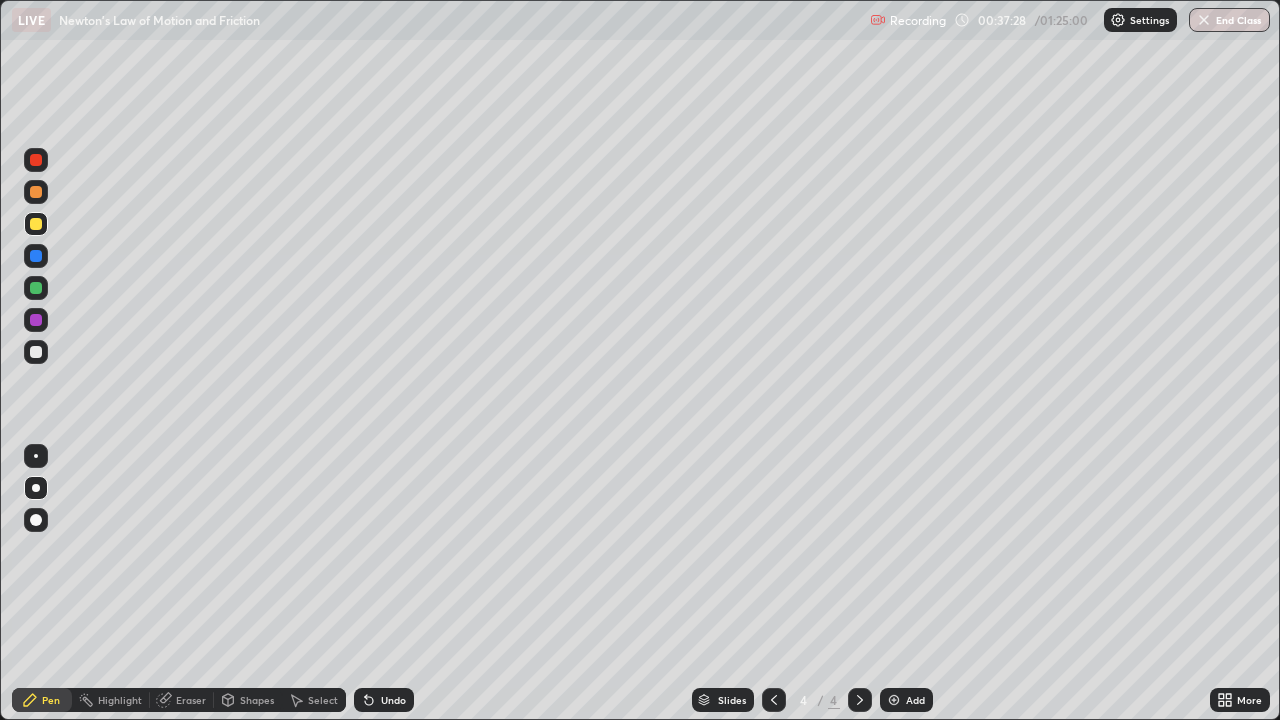 click on "Shapes" at bounding box center (257, 700) 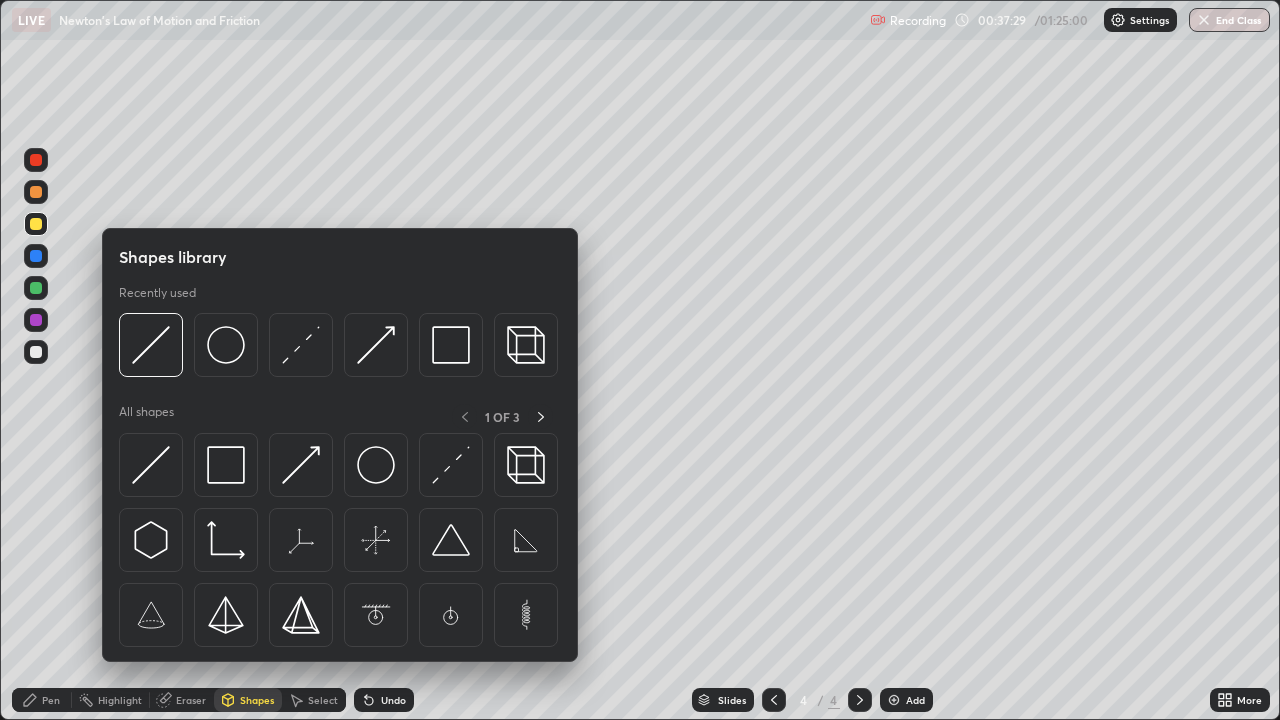 click on "Eraser" at bounding box center [191, 700] 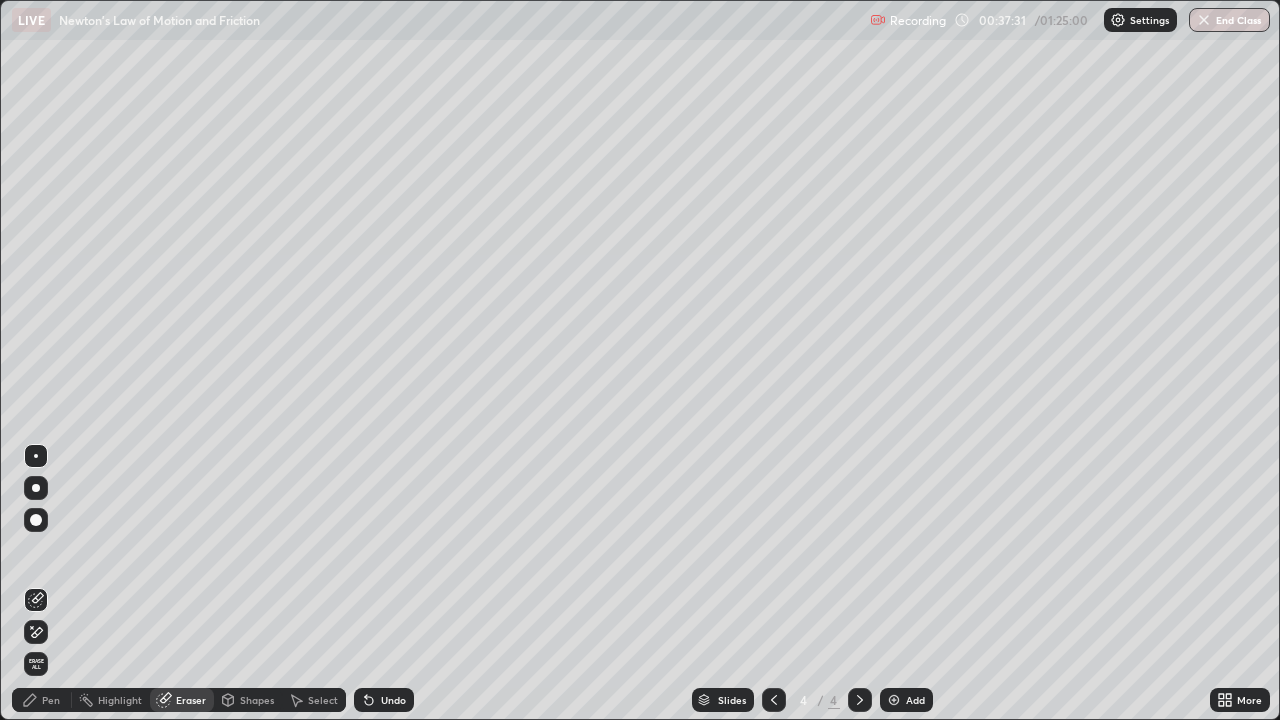 click on "Pen" at bounding box center [51, 700] 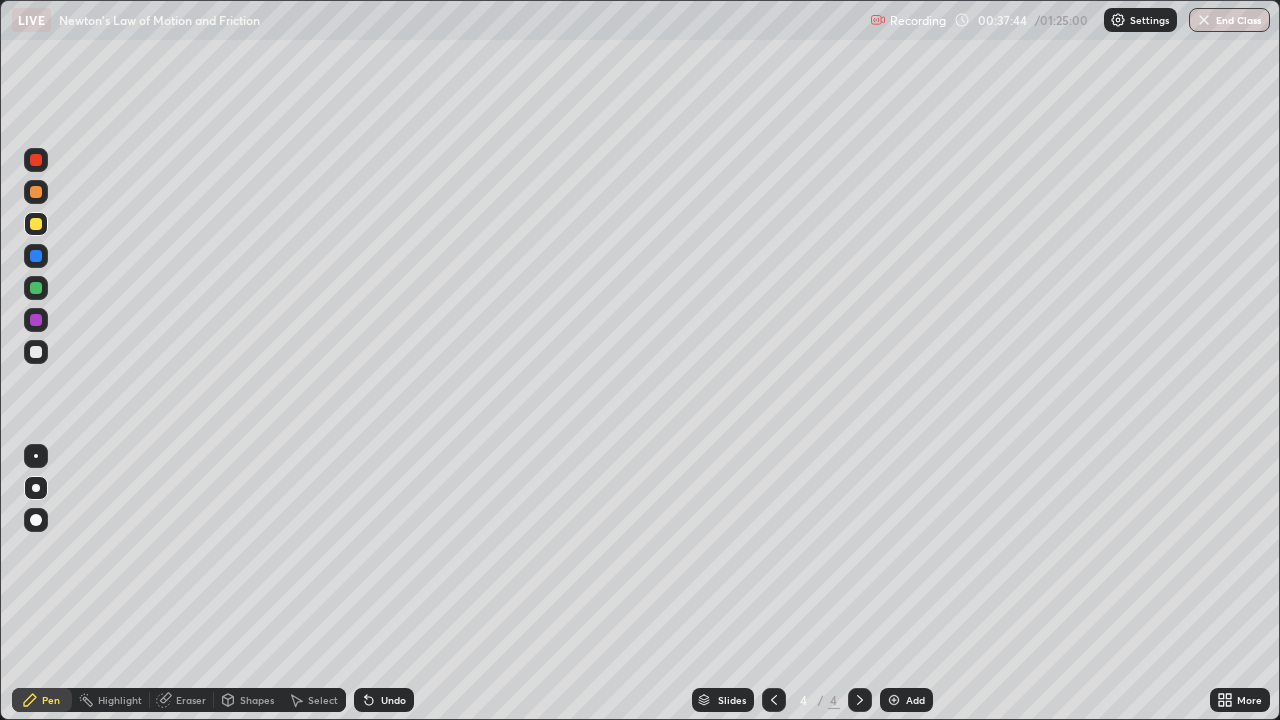 click on "Eraser" at bounding box center (191, 700) 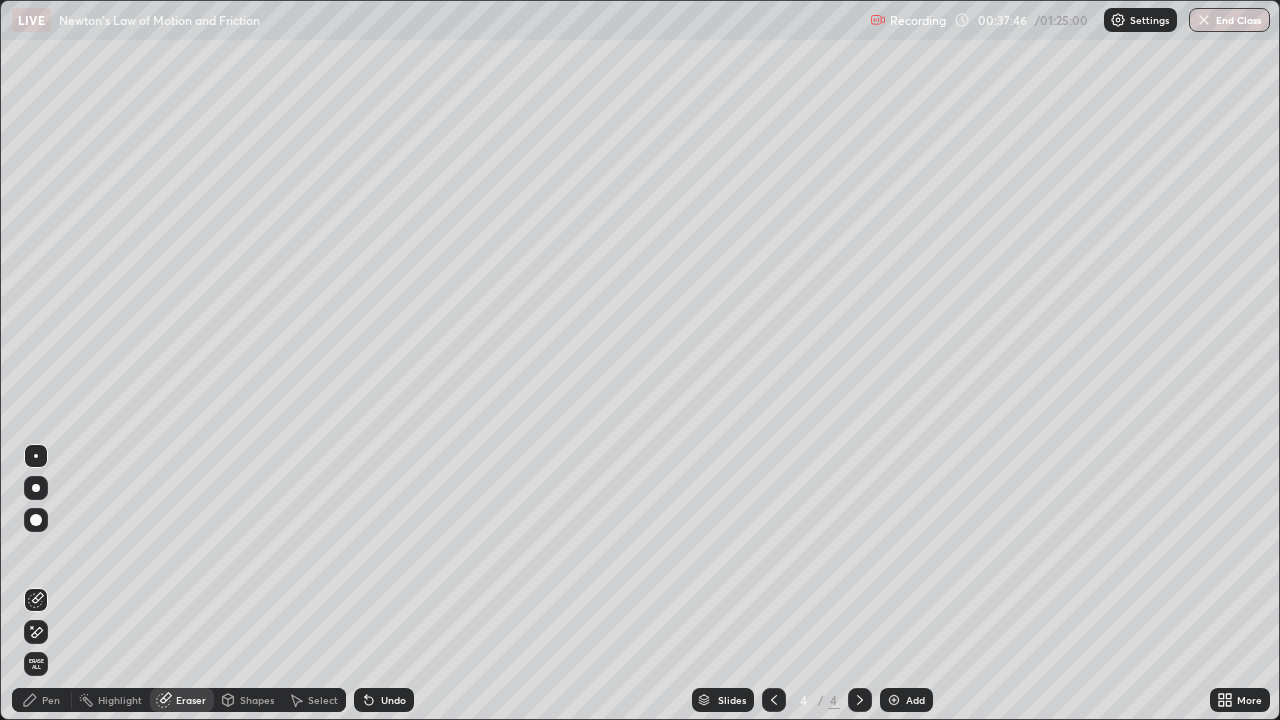 click on "Pen" at bounding box center [51, 700] 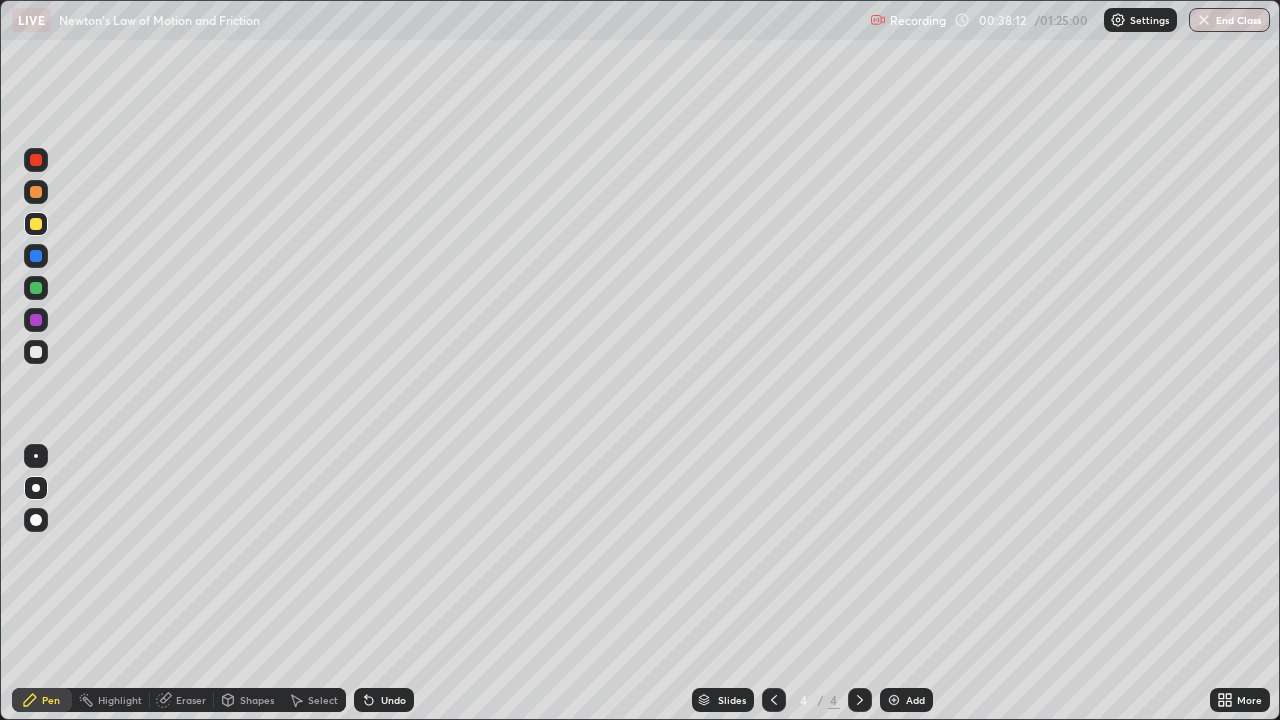 click at bounding box center (36, 256) 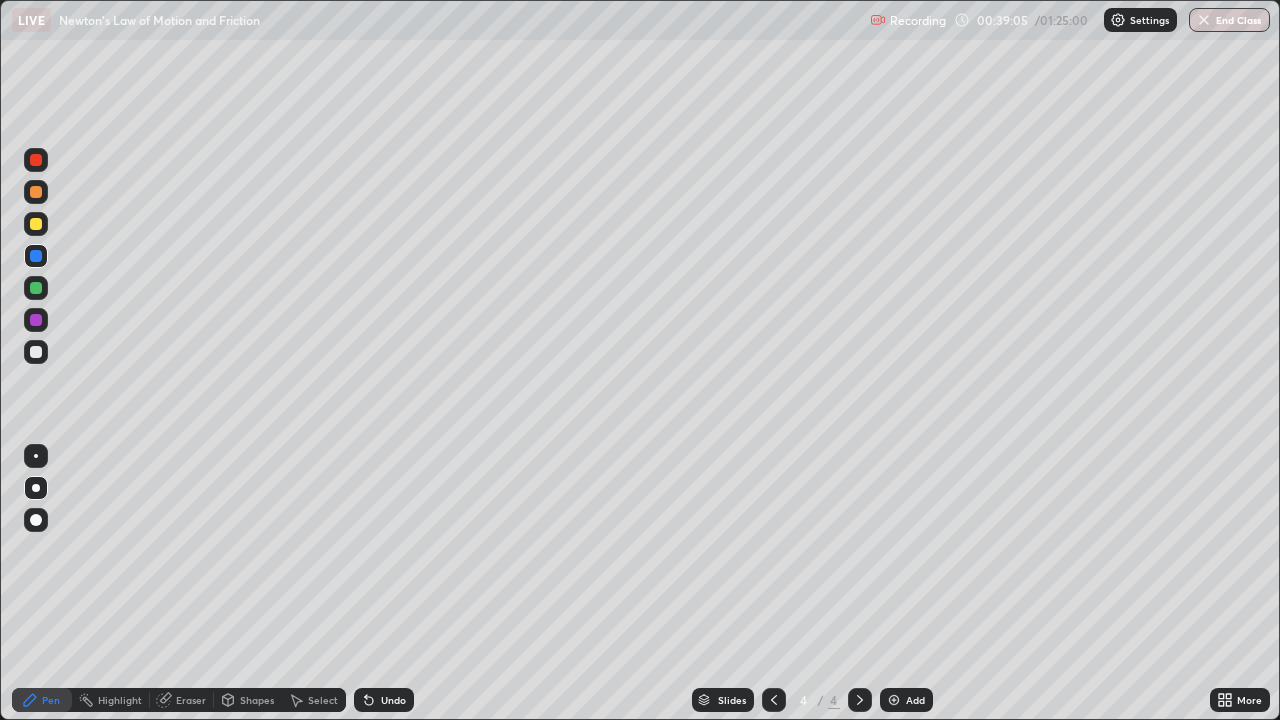 click at bounding box center [36, 224] 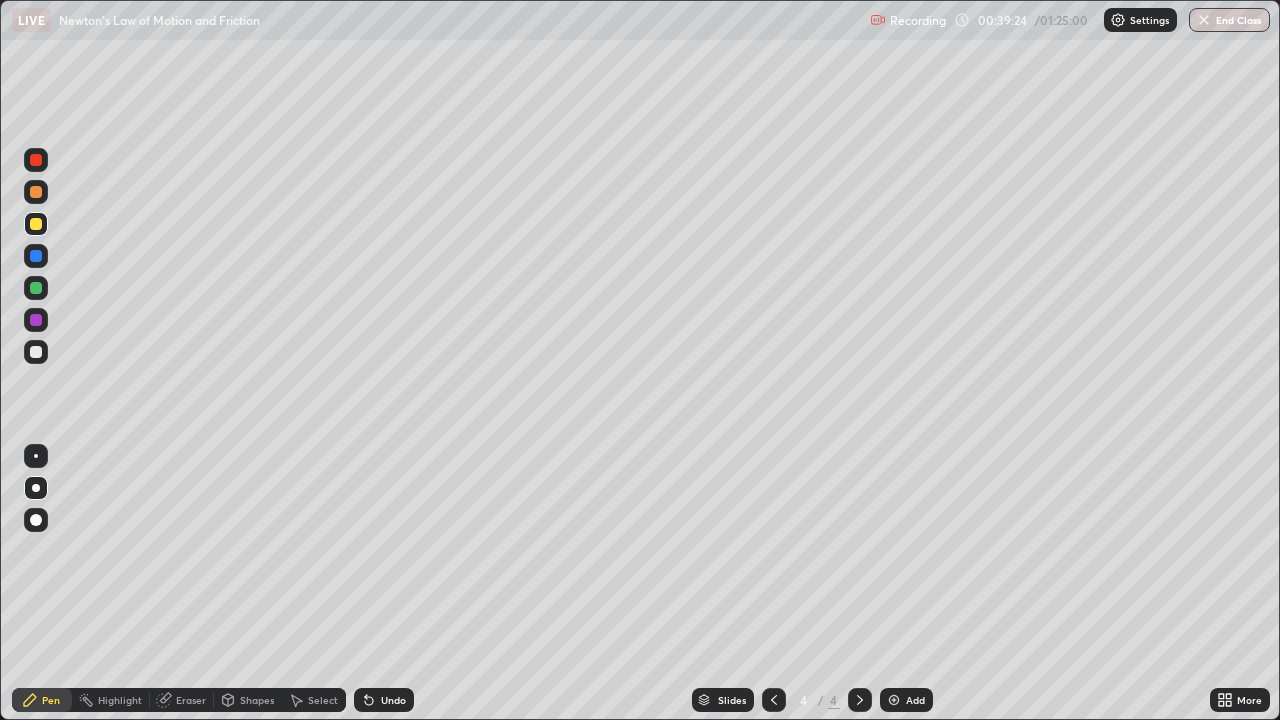 click at bounding box center [36, 288] 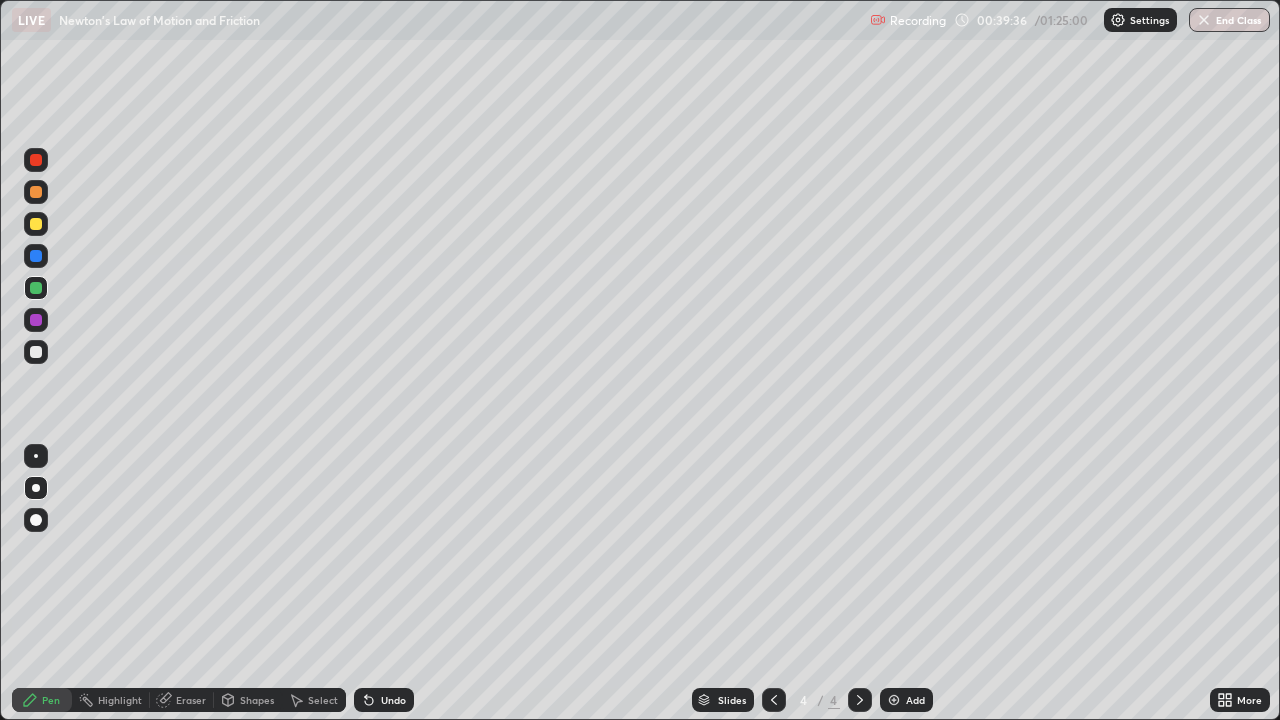 click at bounding box center (36, 352) 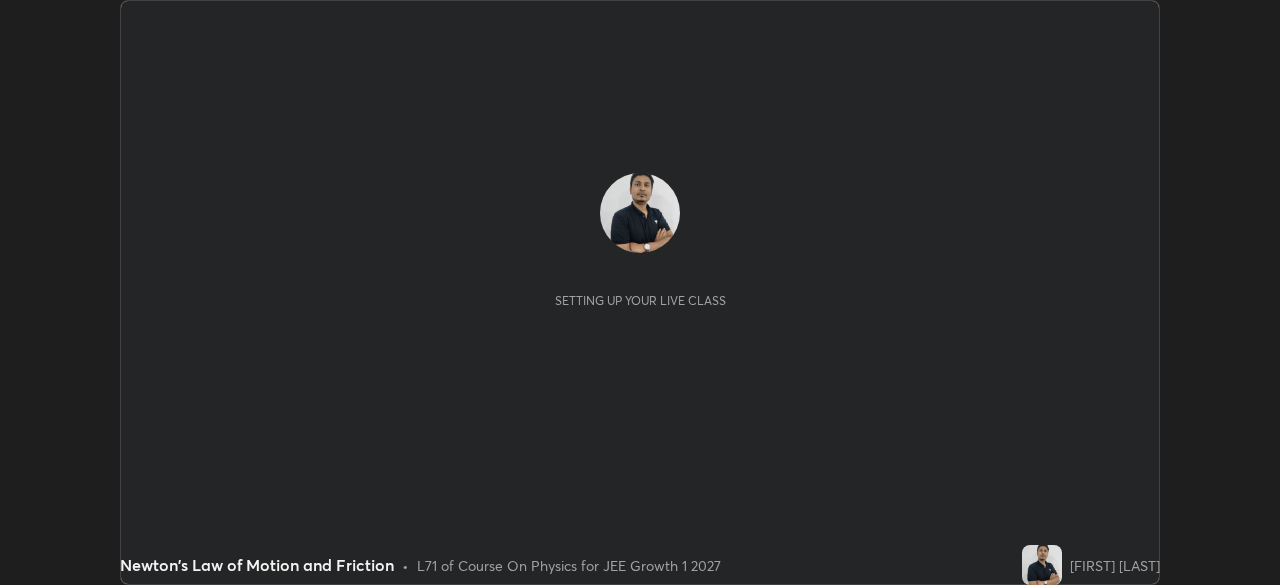 scroll, scrollTop: 0, scrollLeft: 0, axis: both 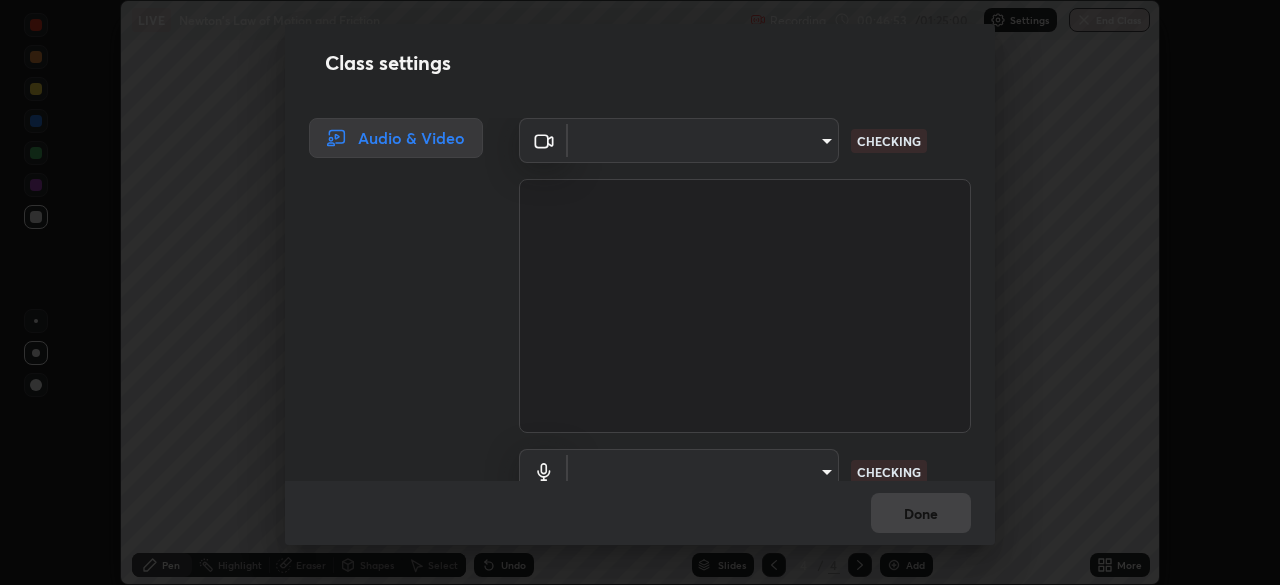 type on "a5a91be9a750efe7fbc997cb1209312c5cc87bcf4e01e7478b4a4ff081da6c32" 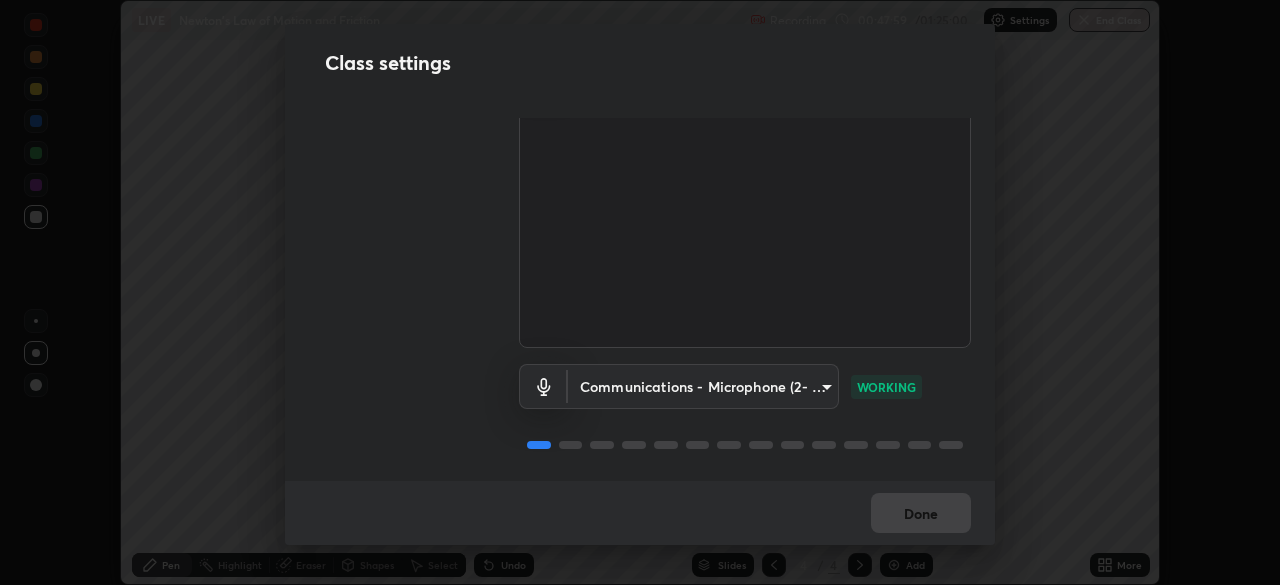 scroll, scrollTop: 0, scrollLeft: 0, axis: both 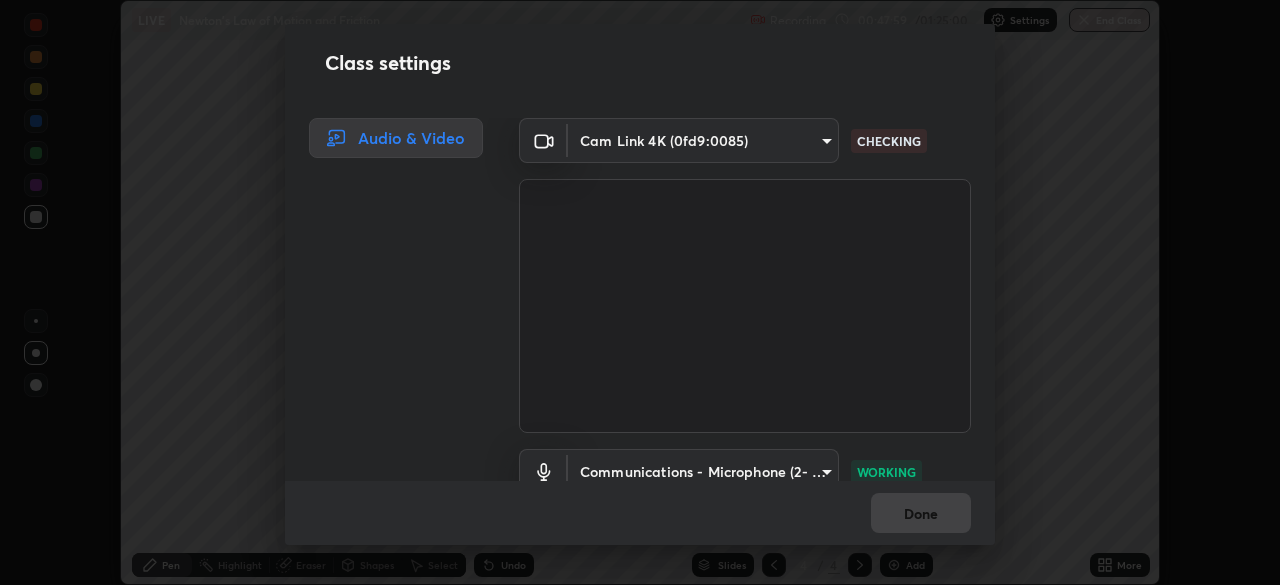 click on "Erase all LIVE Newton's Law of Motion and Friction Recording 00:47:59 /  01:25:00 Settings End Class Setting up your live class Newton's Law of Motion and Friction • L71 of Course On Physics for JEE Growth 1 2027 [FIRST] [LAST] Pen Highlight Eraser Shapes Select Undo Slides 4 / 4 Add More No doubts shared Encourage your learners to ask a doubt for better clarity Report an issue Reason for reporting Buffering Chat not working Audio - Video sync issue Educator video quality low ​ Attach an image Report Class settings Audio & Video Cam Link 4K (0fd9:0085) a5a91be9a750efe7fbc997cb1209312c5cc87bcf4e01e7478b4a4ff081da6c32 CHECKING Communications - Microphone (2- USB PnP Sound Device) communications WORKING Done" at bounding box center (640, 292) 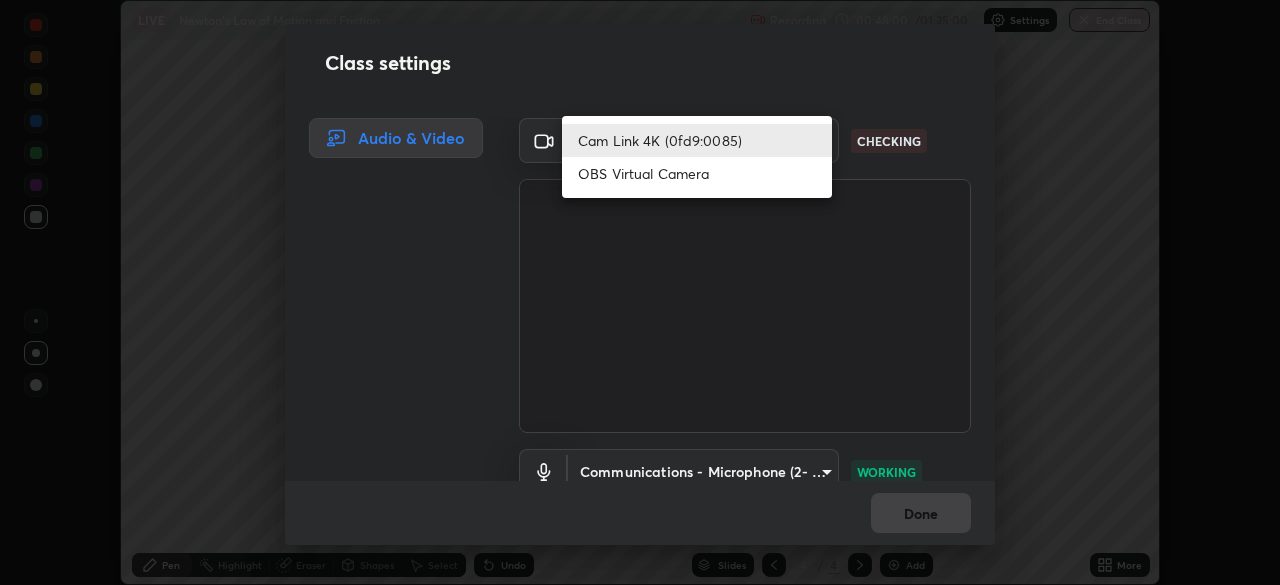 click on "Cam Link 4K (0fd9:0085)" at bounding box center (697, 140) 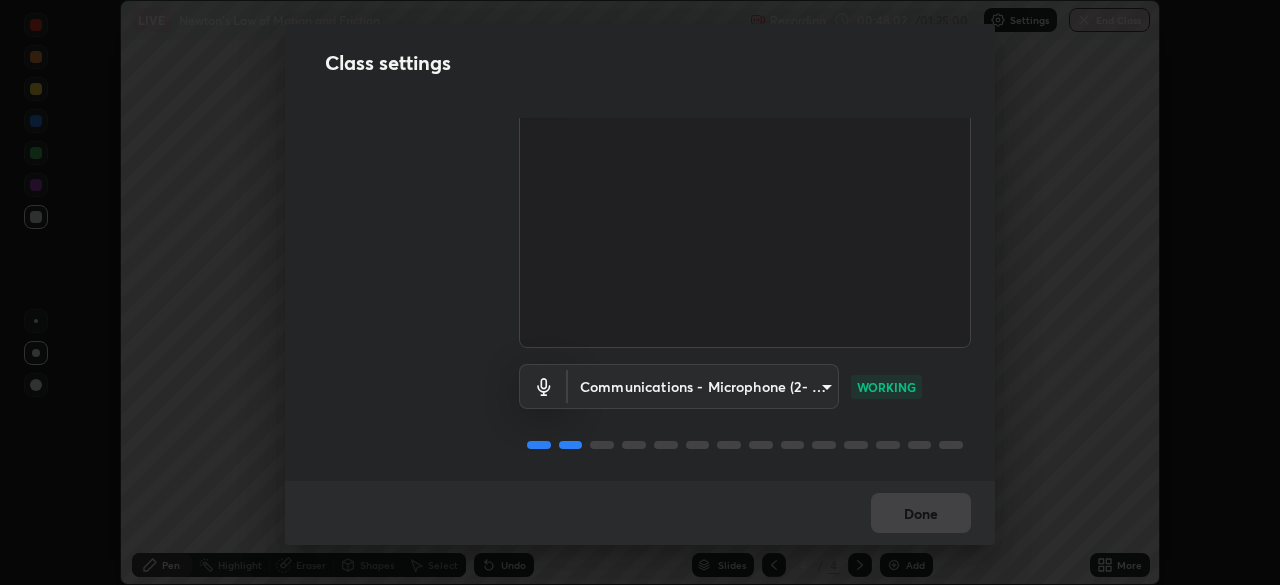 scroll, scrollTop: 0, scrollLeft: 0, axis: both 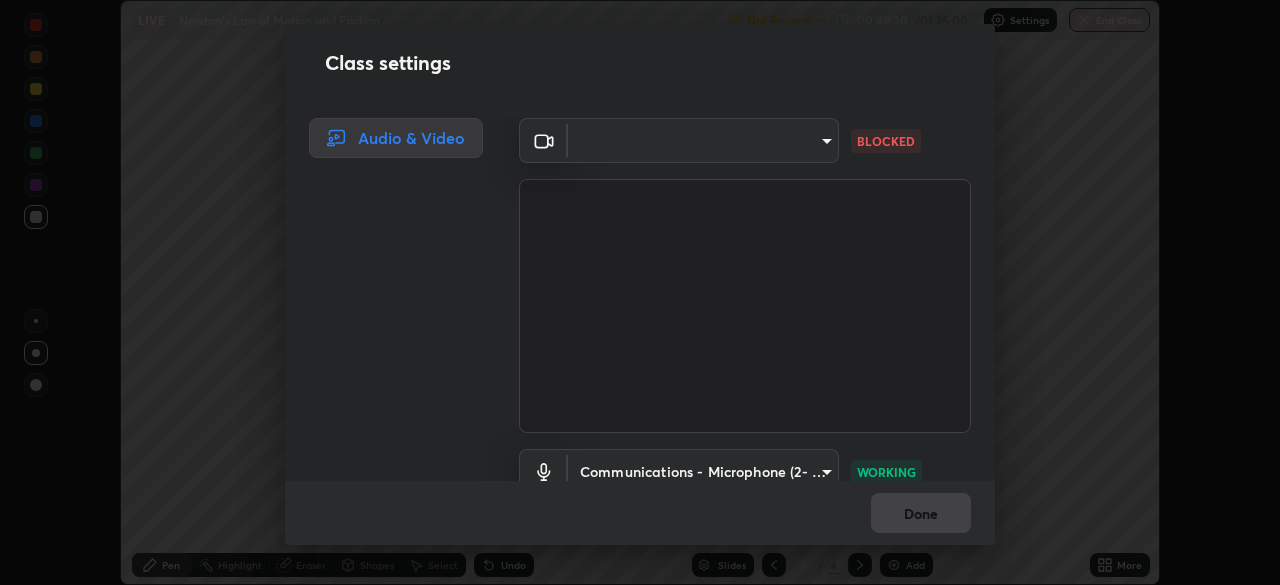 click on "Erase all LIVE Newton's Law of Motion and Friction Not Recording Recording has stopped Please call center admin to check x 00:49:30 /  01:25:00 Settings End Class Setting up your live class Newton's Law of Motion and Friction • L71 of Course On Physics for JEE Growth 1 2027 [FIRST] [LAST] Pen Highlight Eraser Shapes Select Undo Slides 4 / 4 Add More No doubts shared Encourage your learners to ask a doubt for better clarity Report an issue Reason for reporting Buffering Chat not working Audio - Video sync issue Educator video quality low ​ Attach an image Report Class settings Audio & Video ​ a5a91be9a750efe7fbc997cb1209312c5cc87bcf4e01e7478b4a4ff081da6c32 BLOCKED Communications - Microphone (2- USB PnP Sound Device) communications WORKING Done" at bounding box center [640, 292] 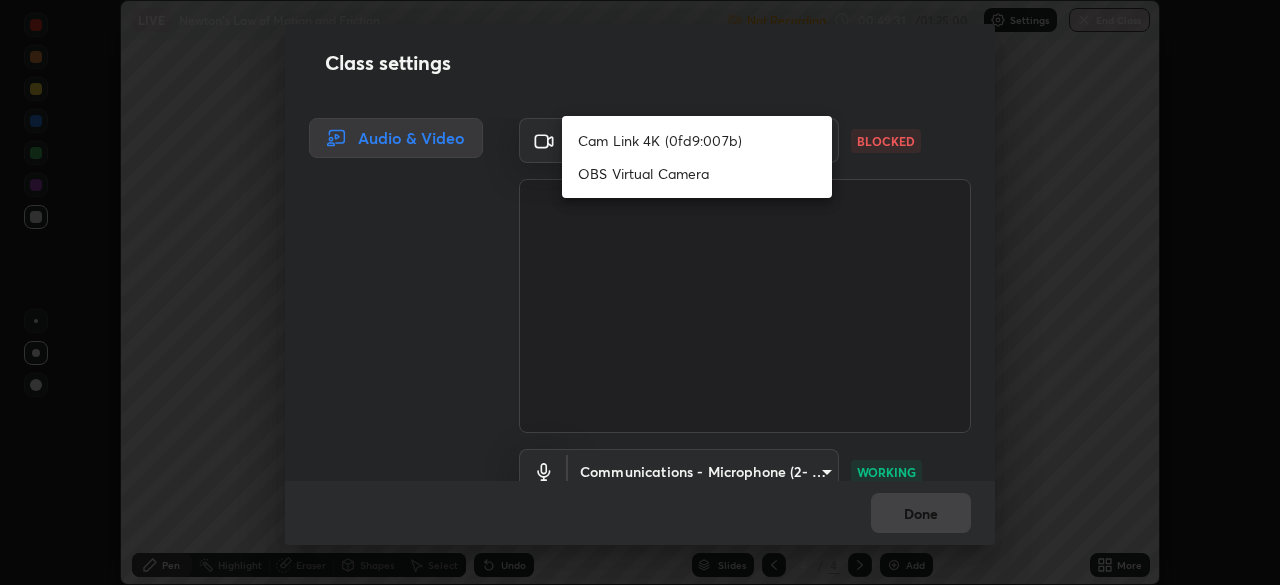 click on "Cam Link 4K (0fd9:007b)" at bounding box center [697, 140] 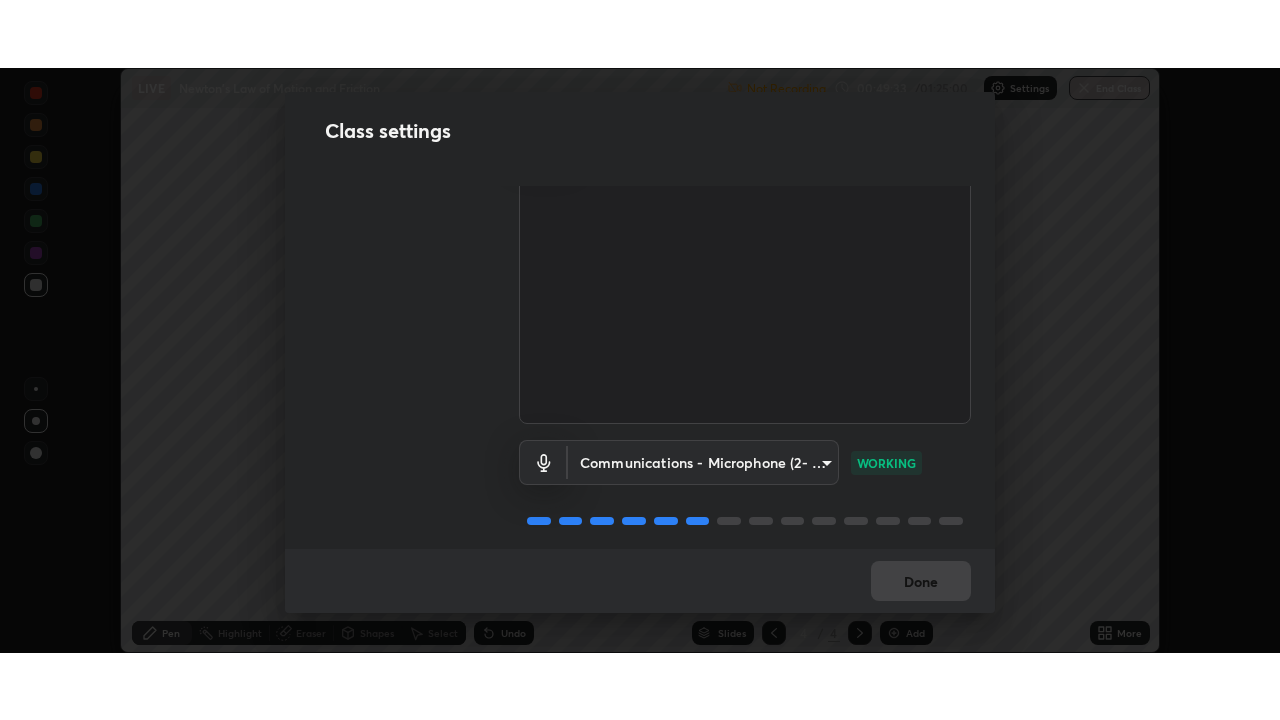 scroll, scrollTop: 91, scrollLeft: 0, axis: vertical 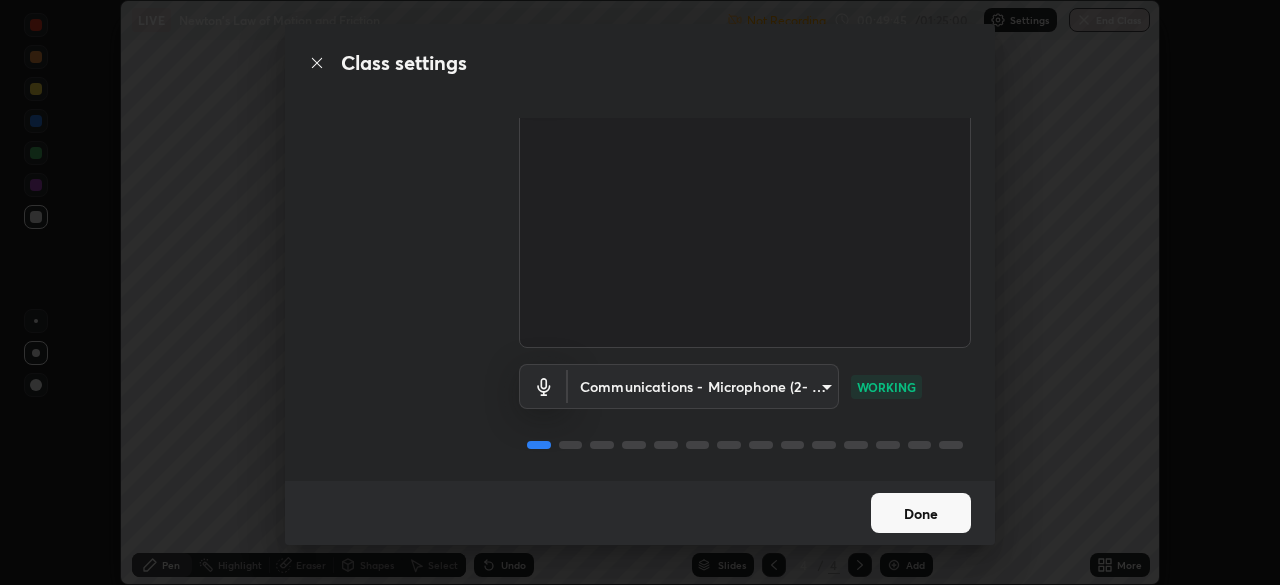 click on "Done" at bounding box center [921, 513] 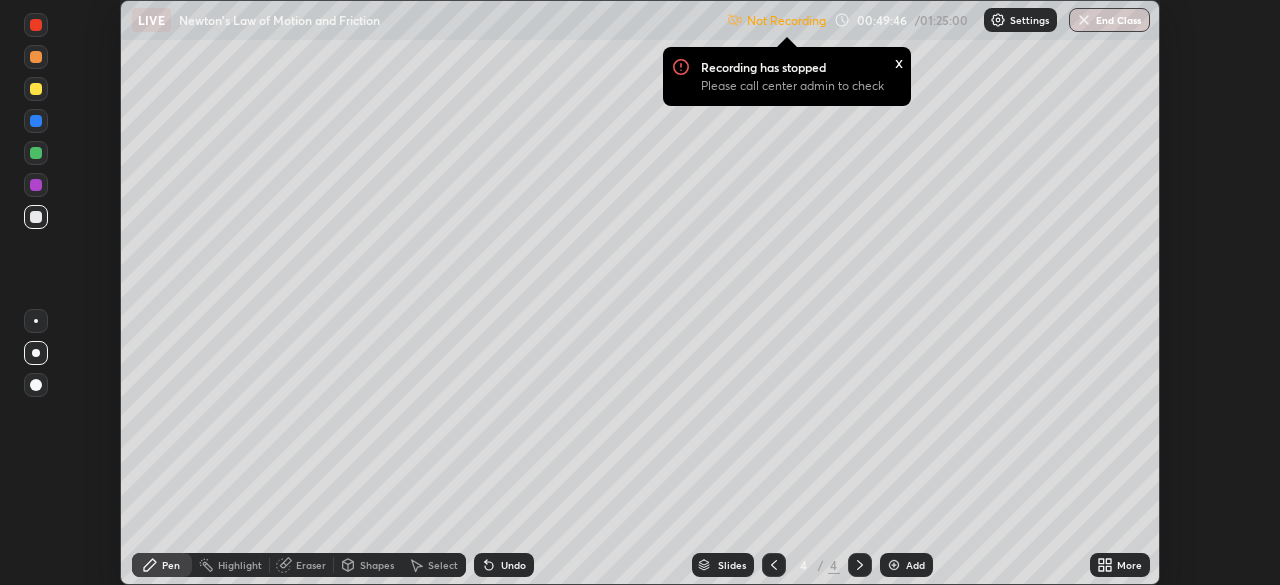 click 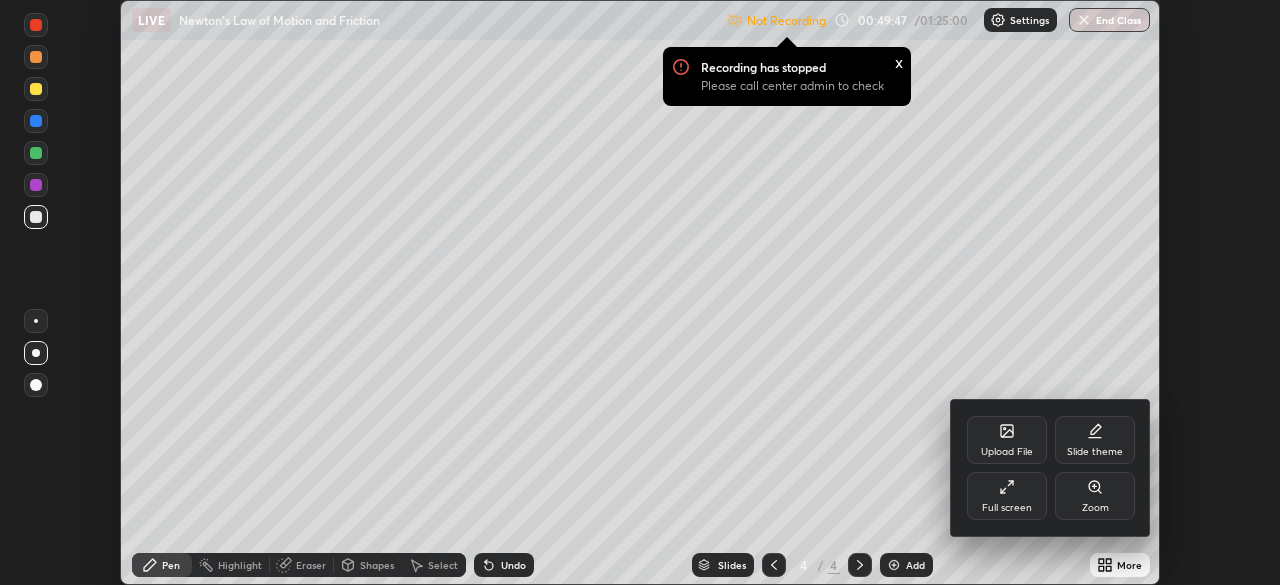 click on "Full screen" at bounding box center [1007, 496] 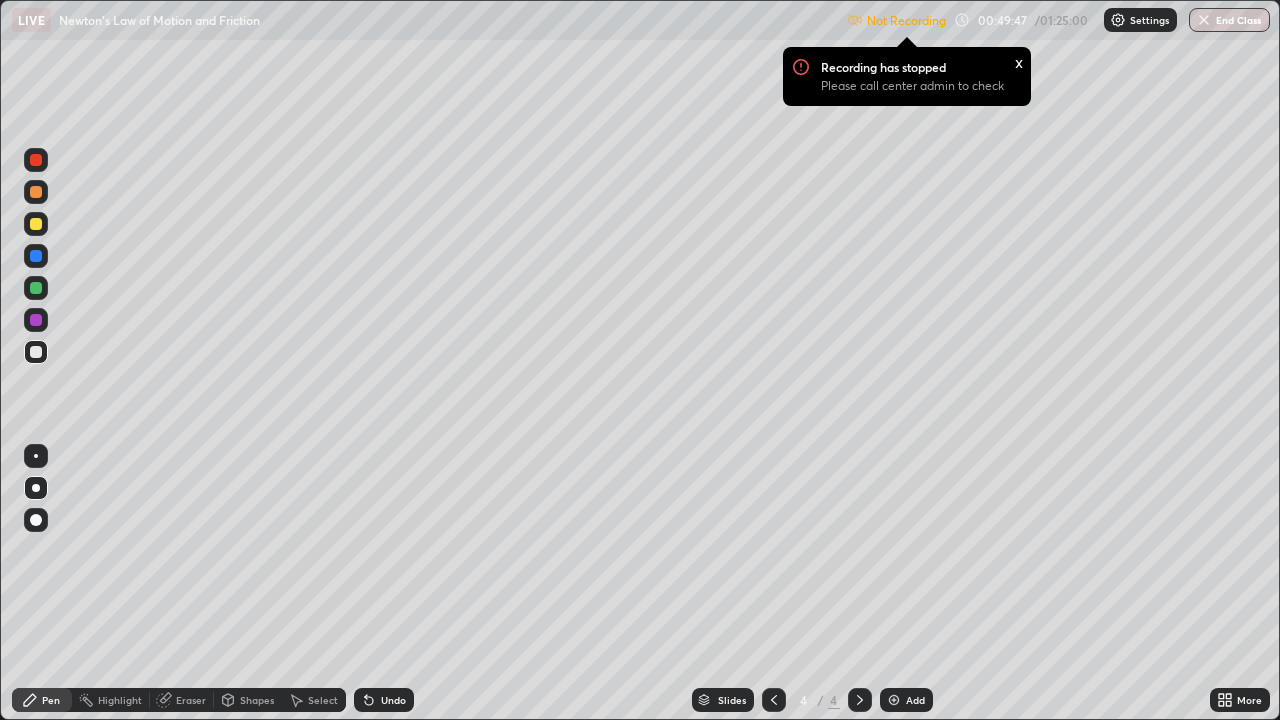 scroll, scrollTop: 99280, scrollLeft: 98720, axis: both 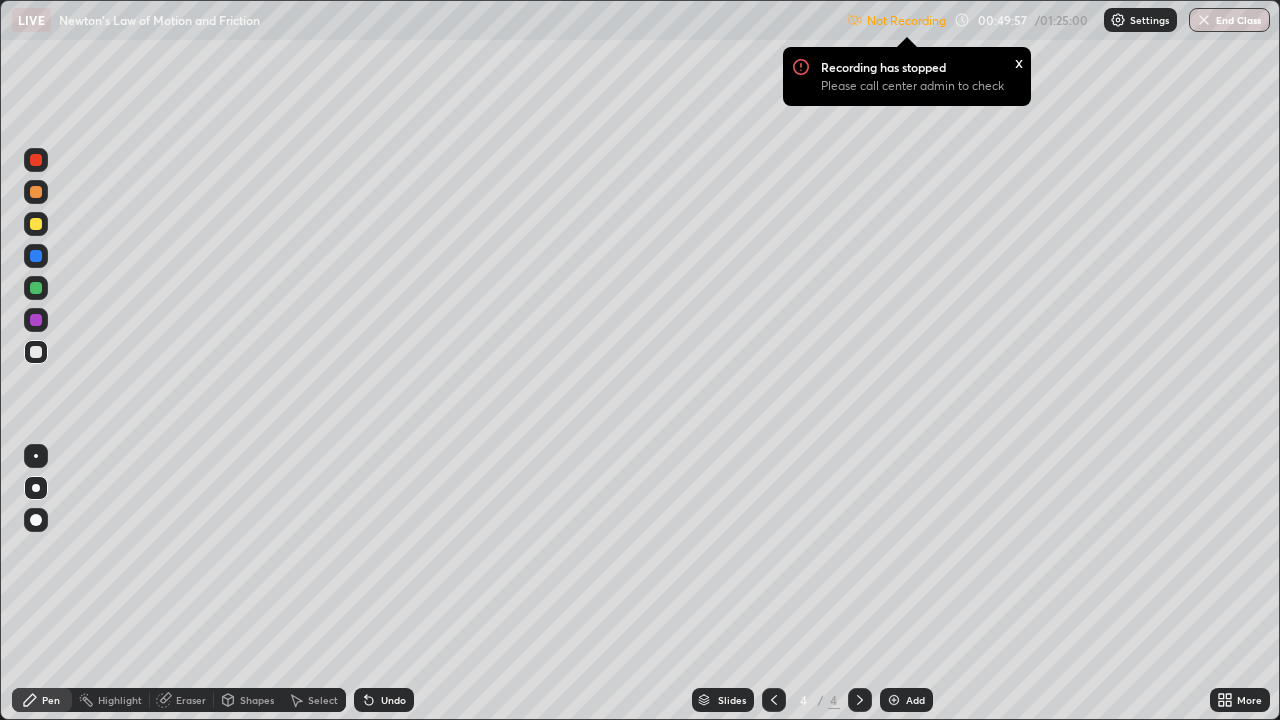 click on "Not Recording" at bounding box center (906, 20) 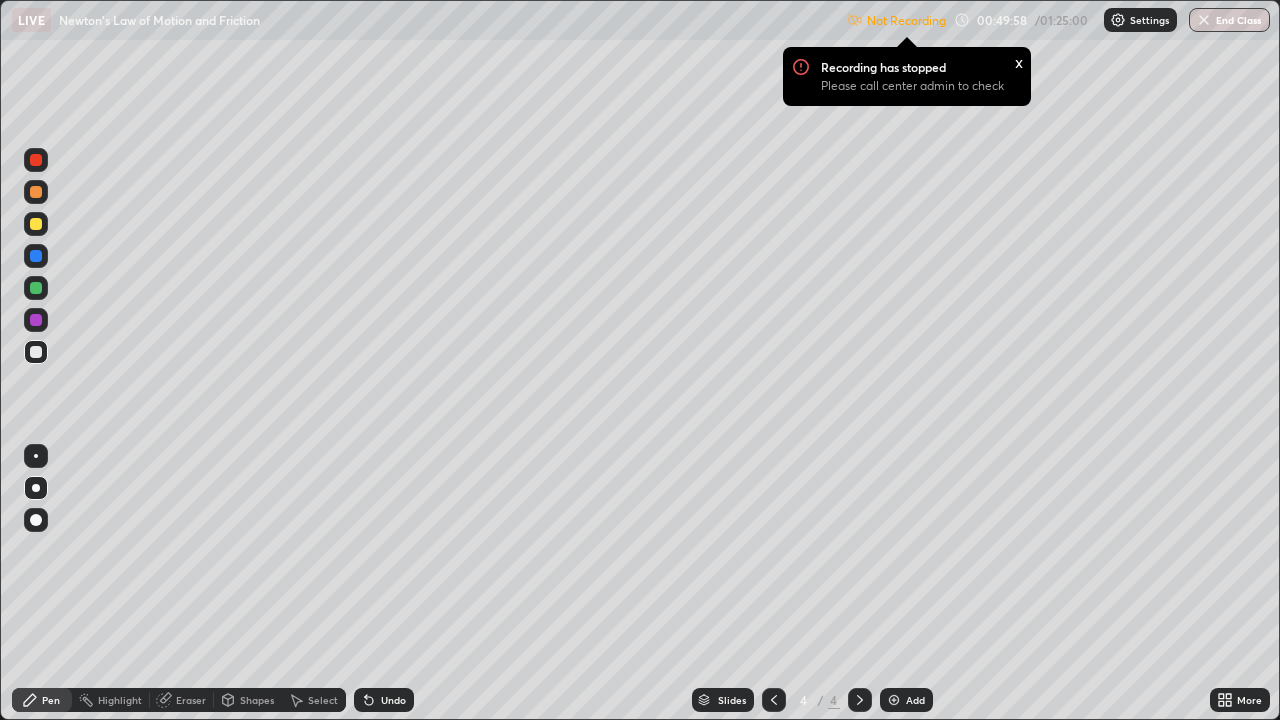 click on "Settings" at bounding box center (1149, 20) 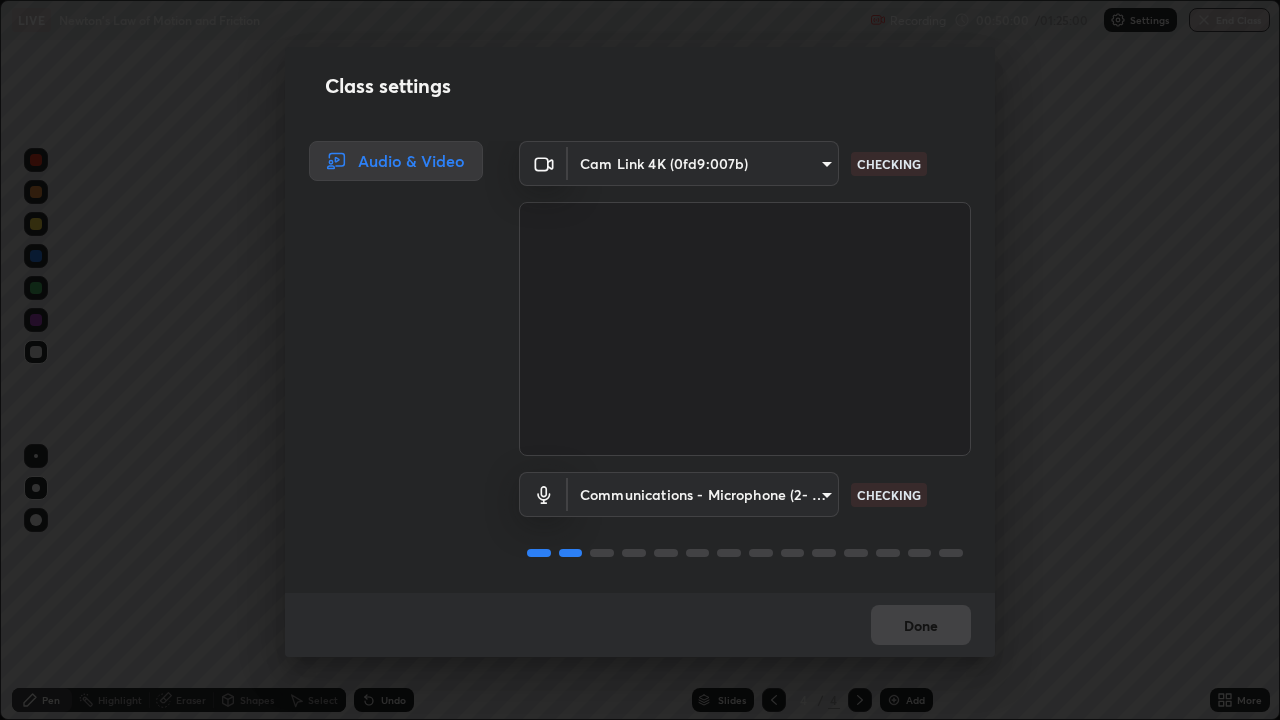 scroll, scrollTop: 2, scrollLeft: 0, axis: vertical 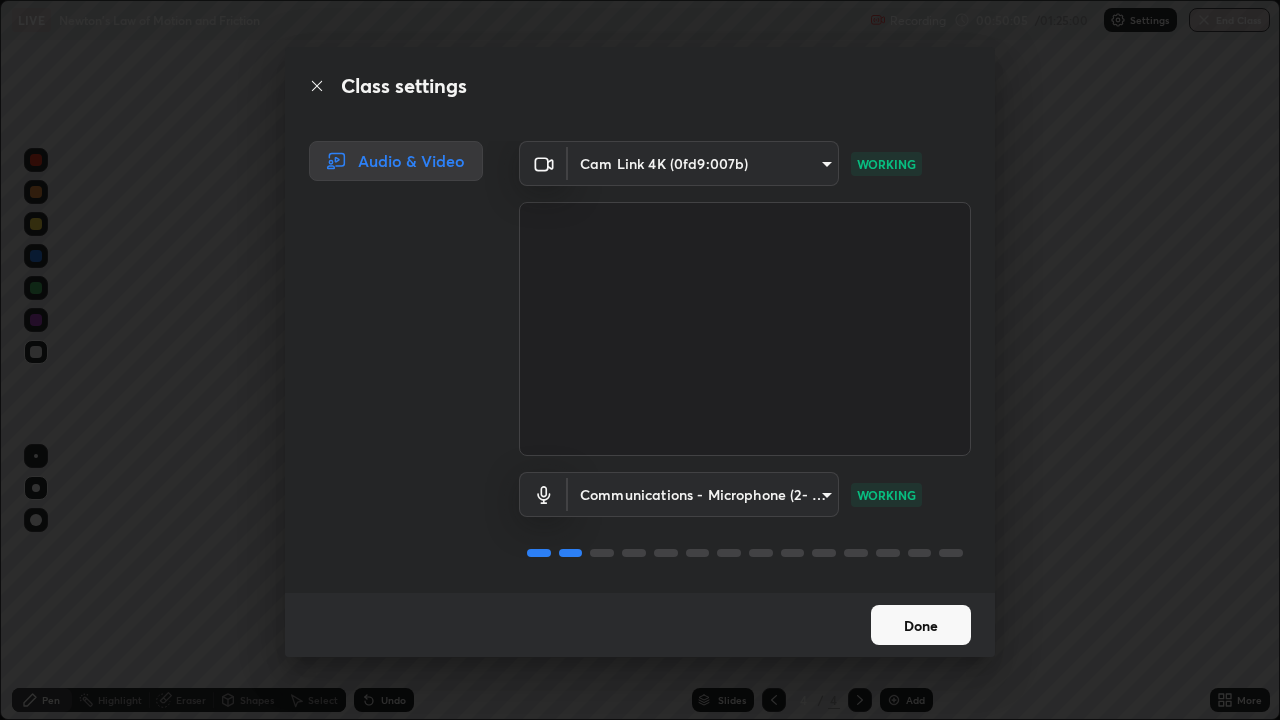 click on "Done" at bounding box center (921, 625) 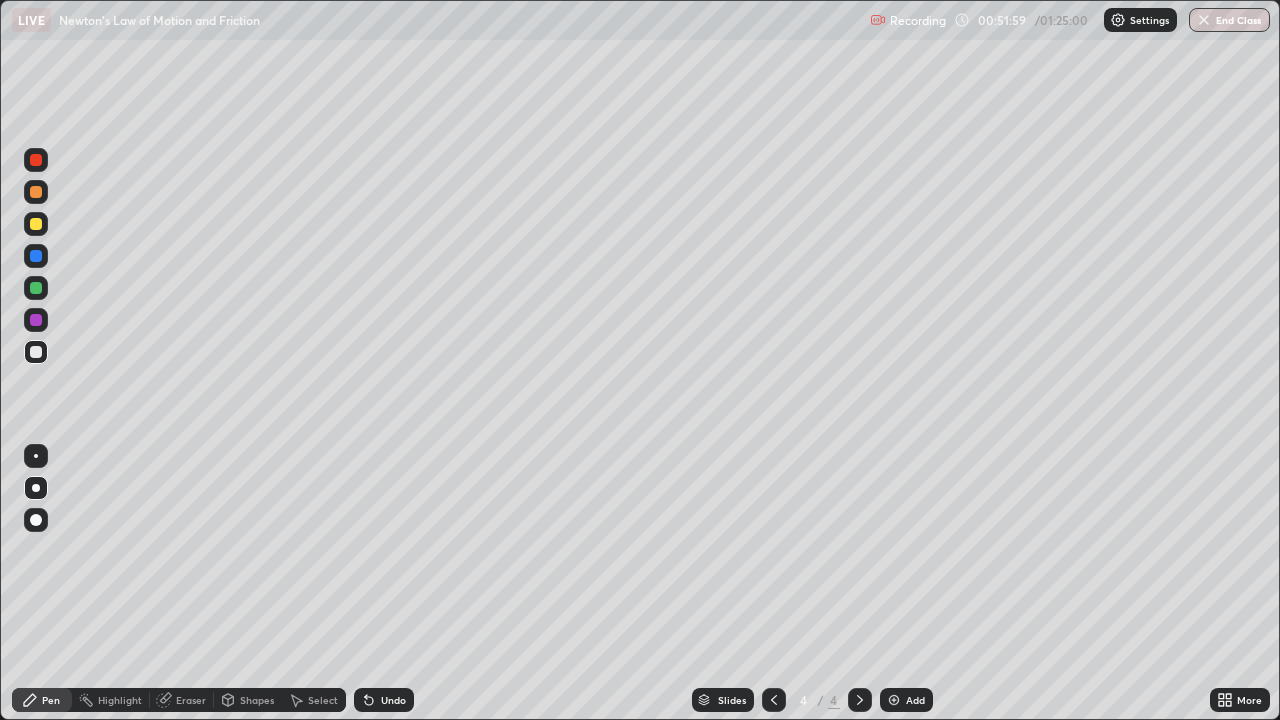 click at bounding box center (894, 700) 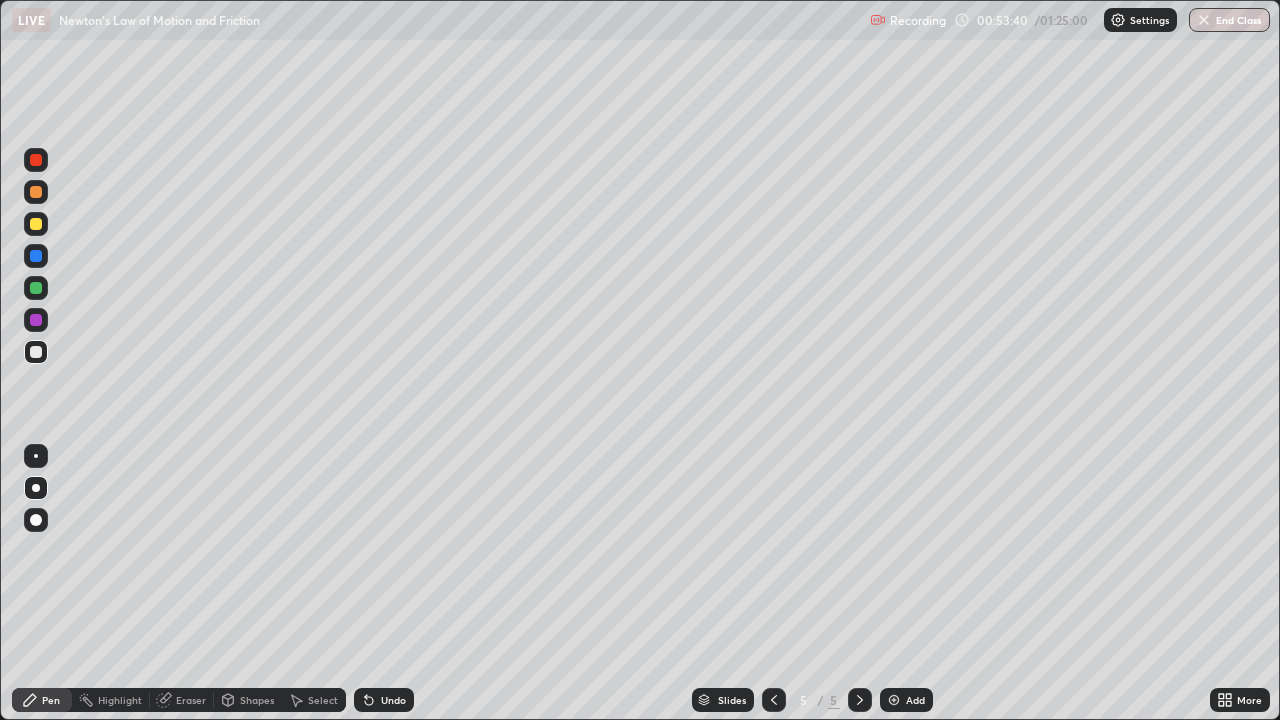 click at bounding box center [894, 700] 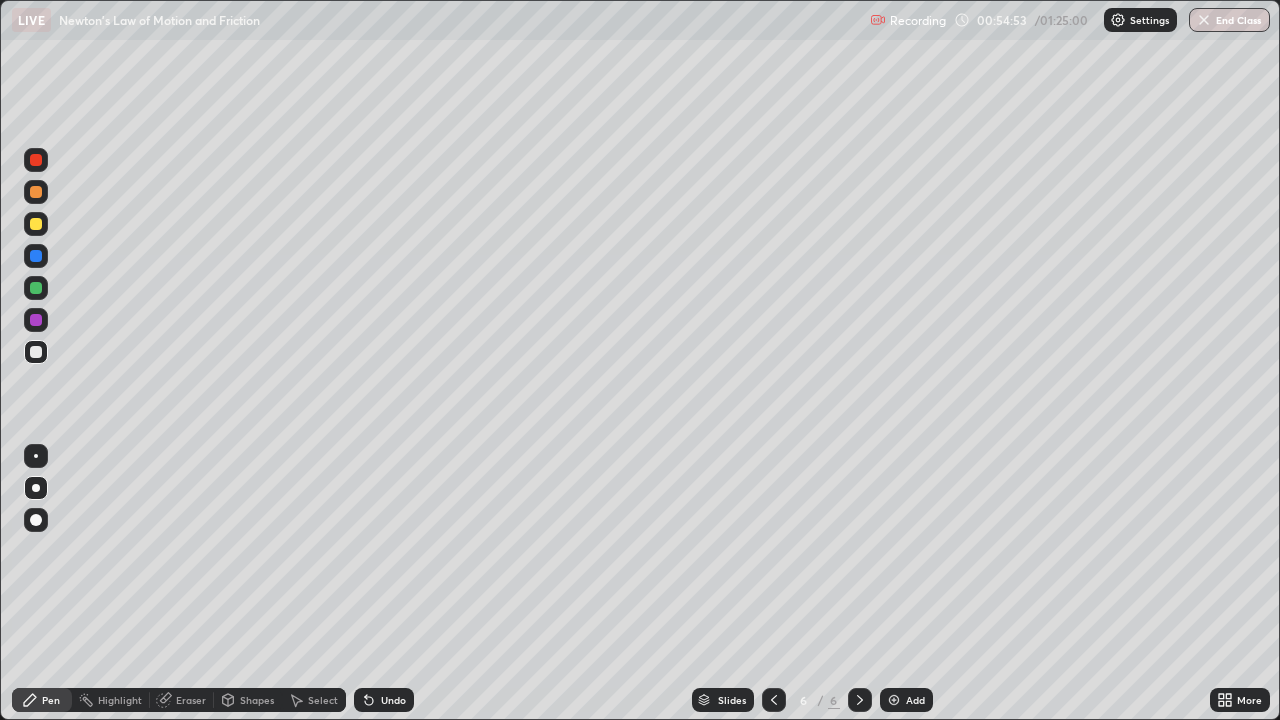 click on "Undo" at bounding box center [384, 700] 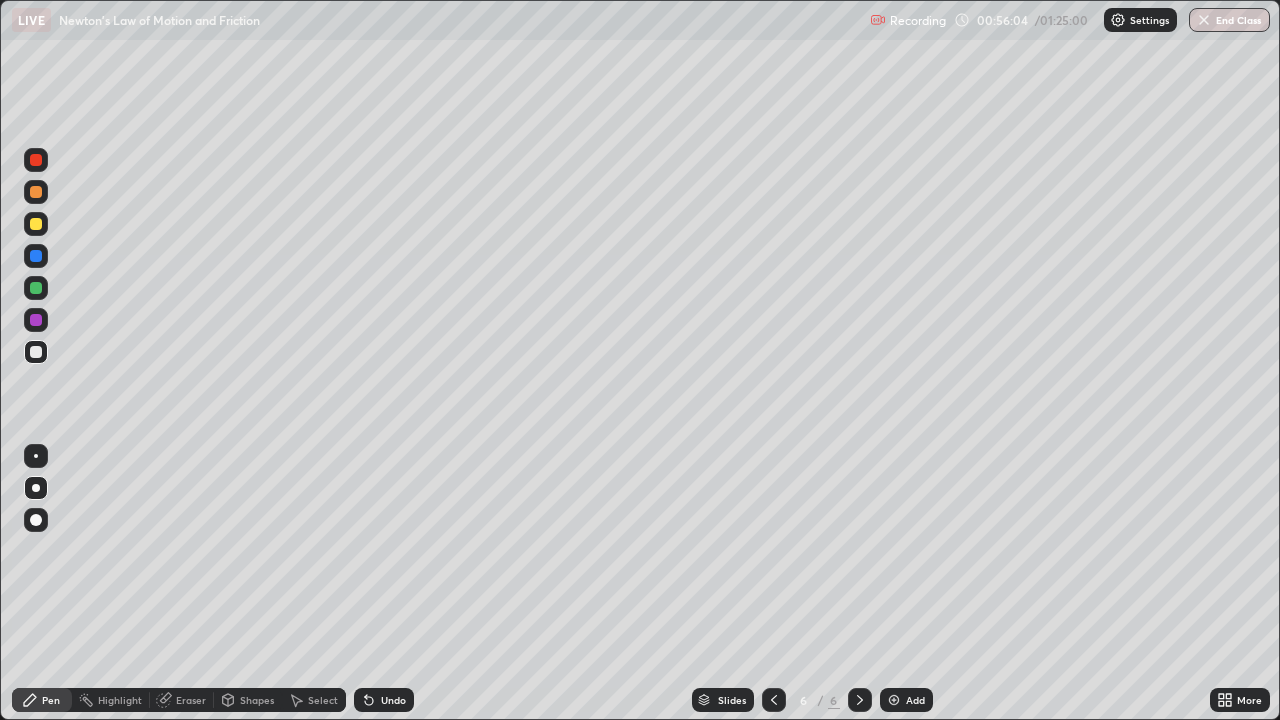 click at bounding box center [774, 700] 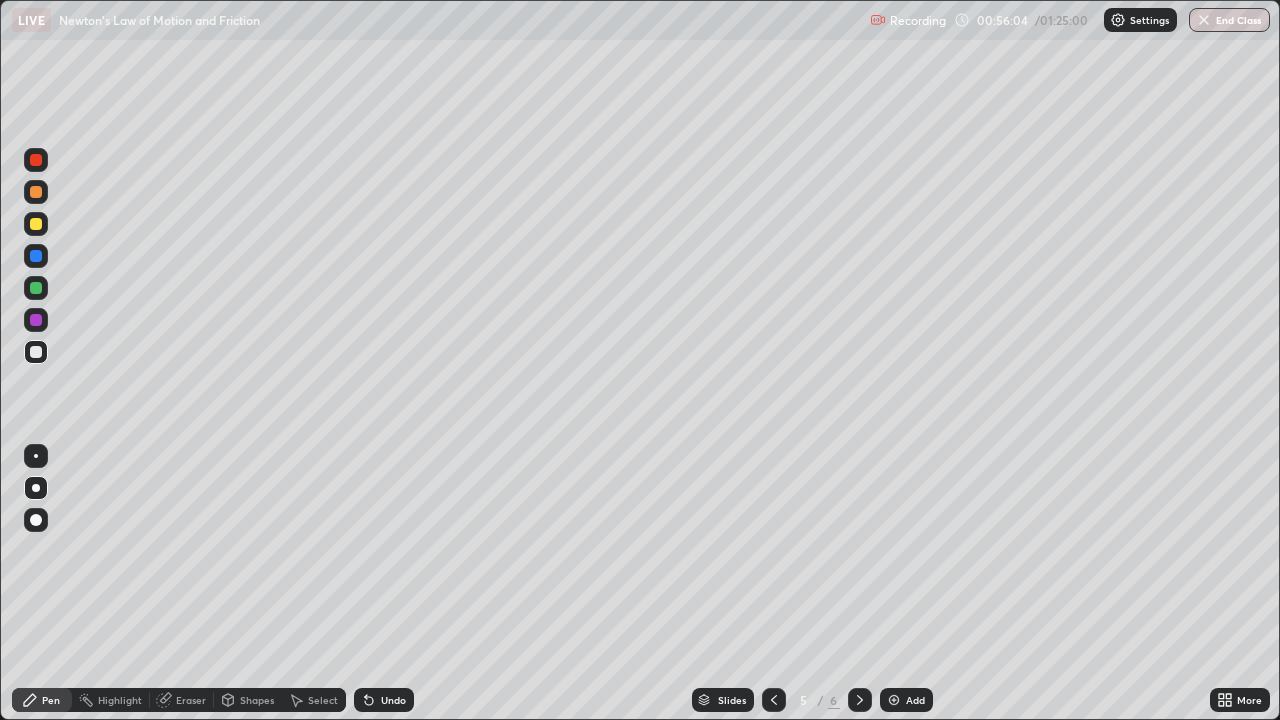 click on "5" at bounding box center [804, 700] 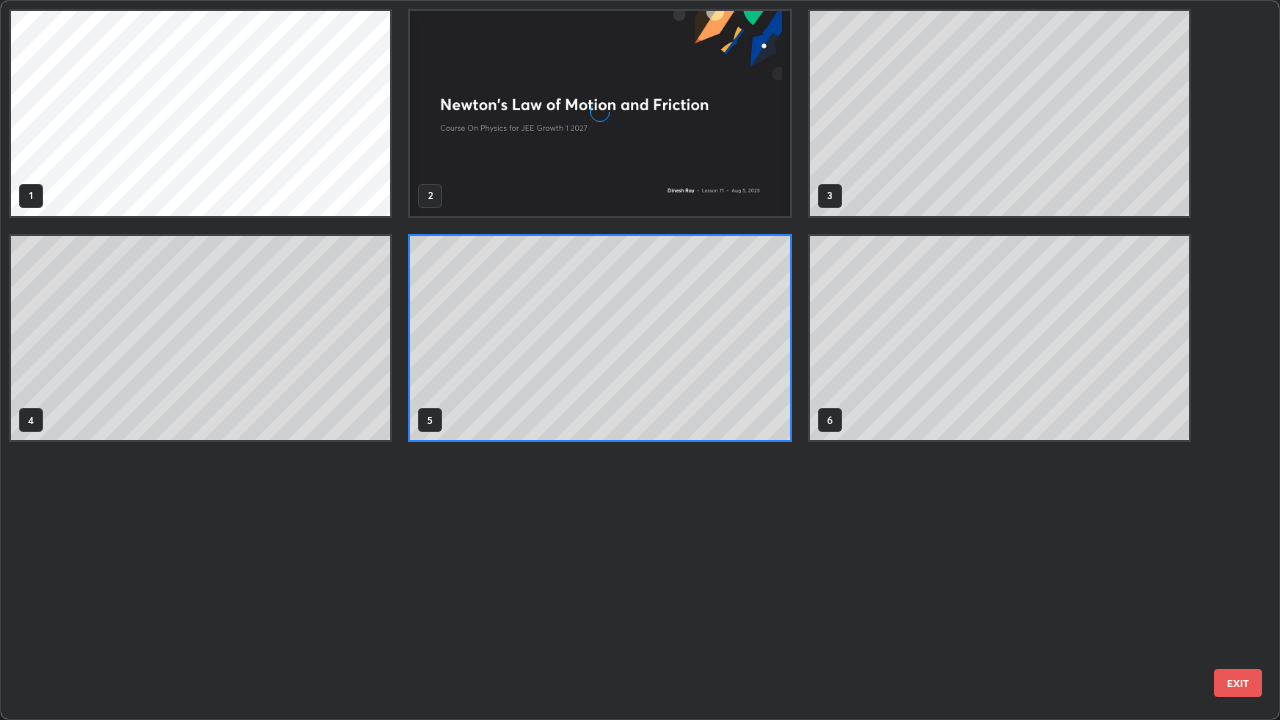 scroll, scrollTop: 7, scrollLeft: 11, axis: both 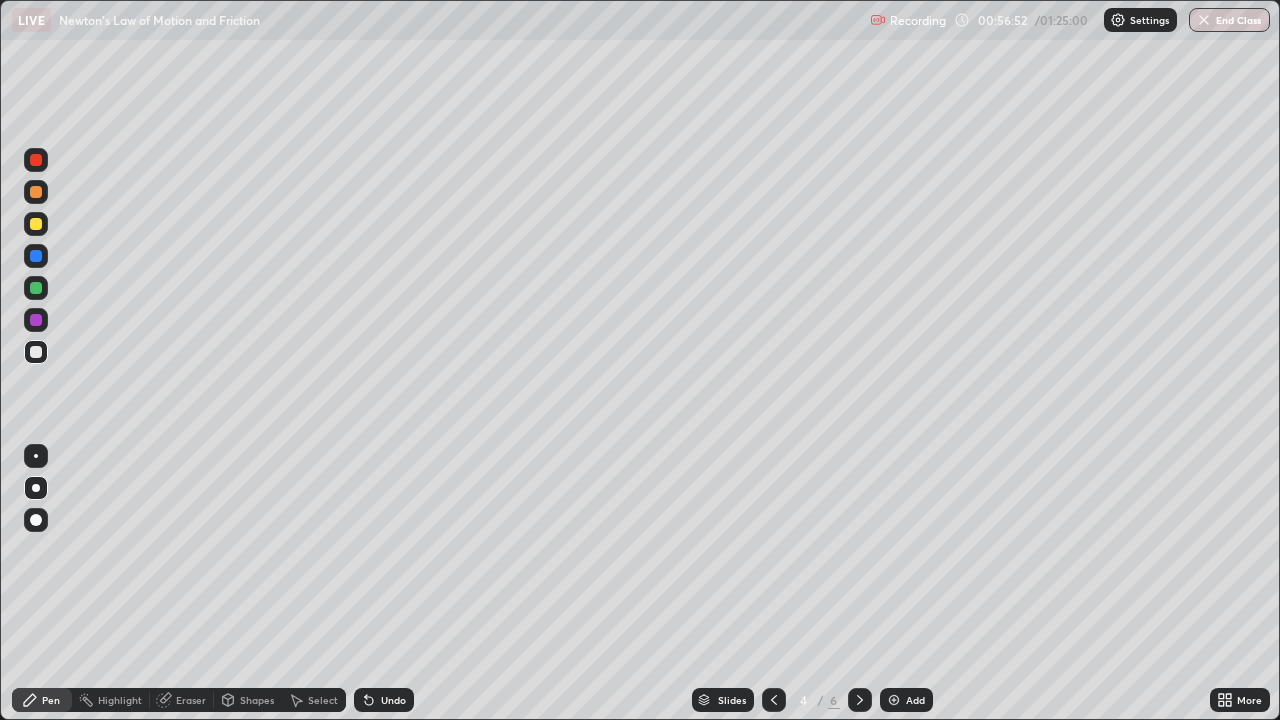 click at bounding box center (36, 288) 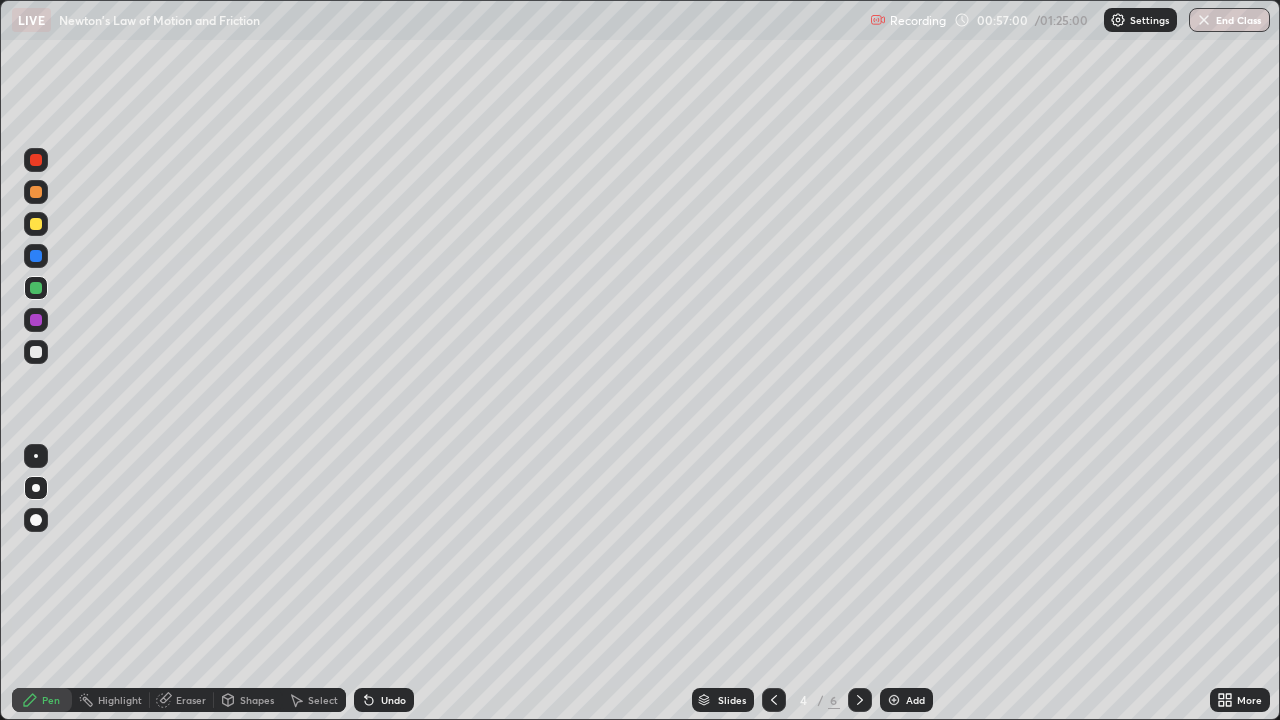 click on "Undo" at bounding box center (384, 700) 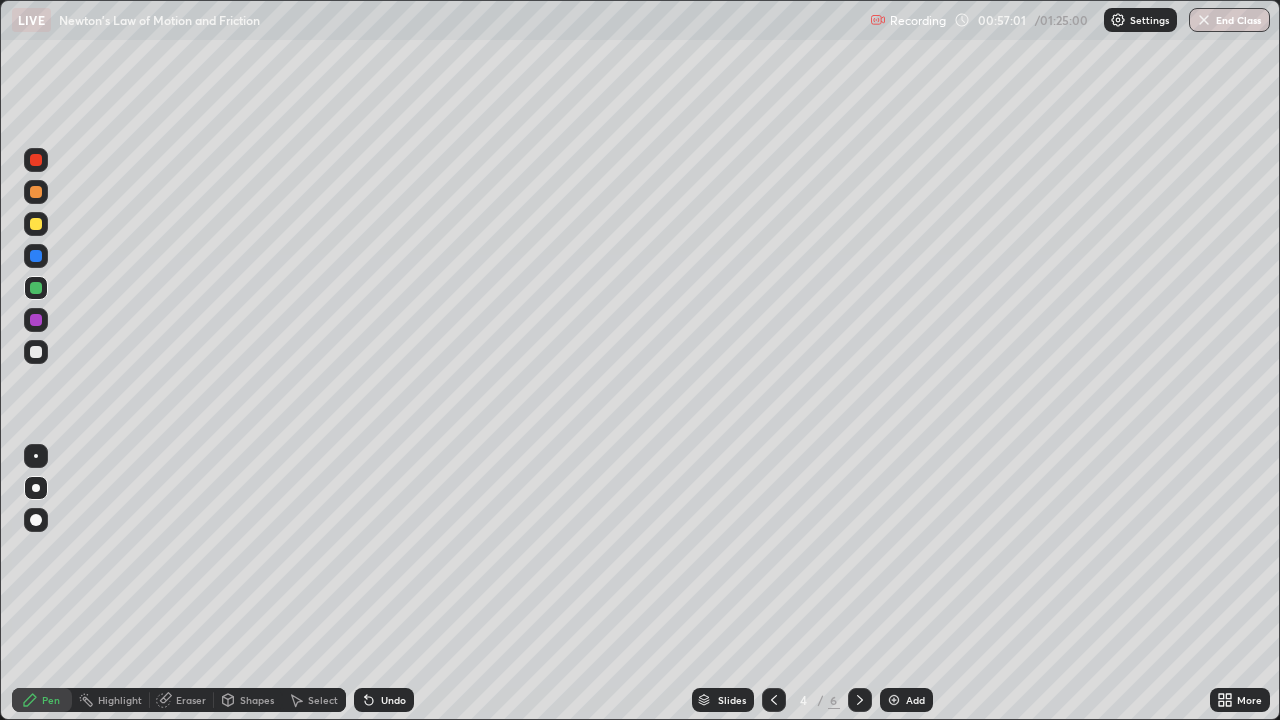 click on "Undo" at bounding box center (393, 700) 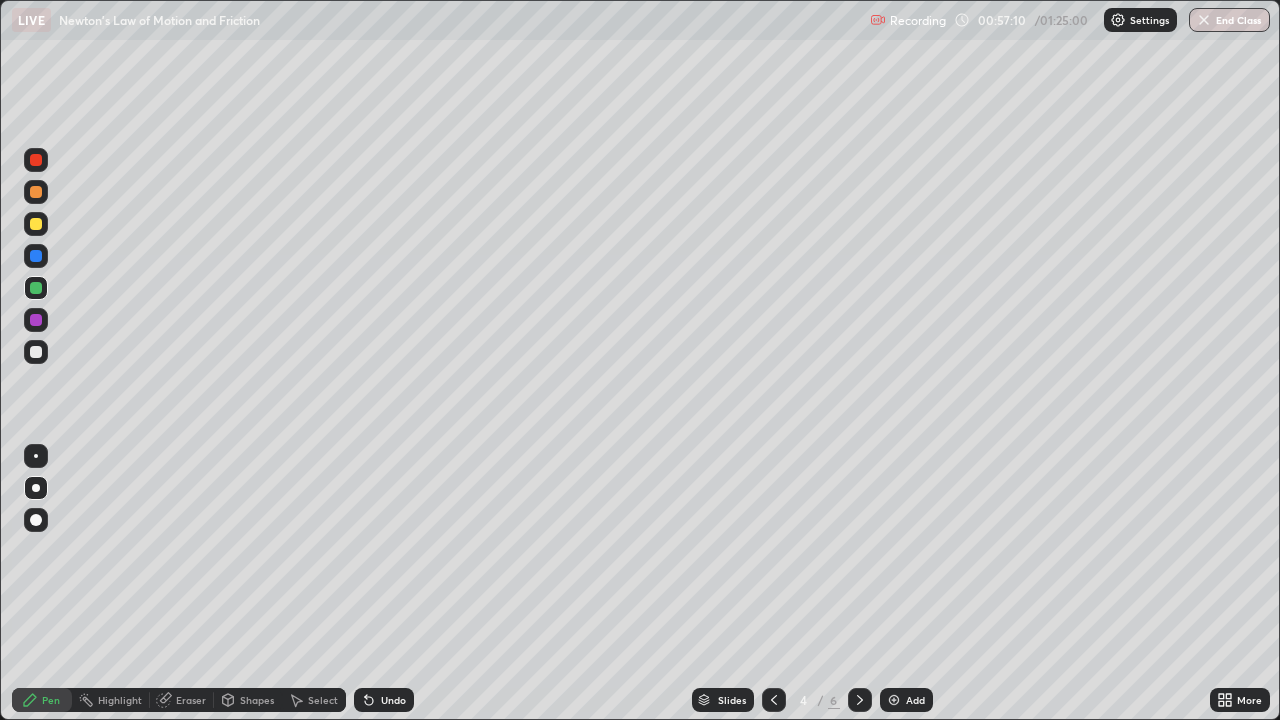click at bounding box center (36, 224) 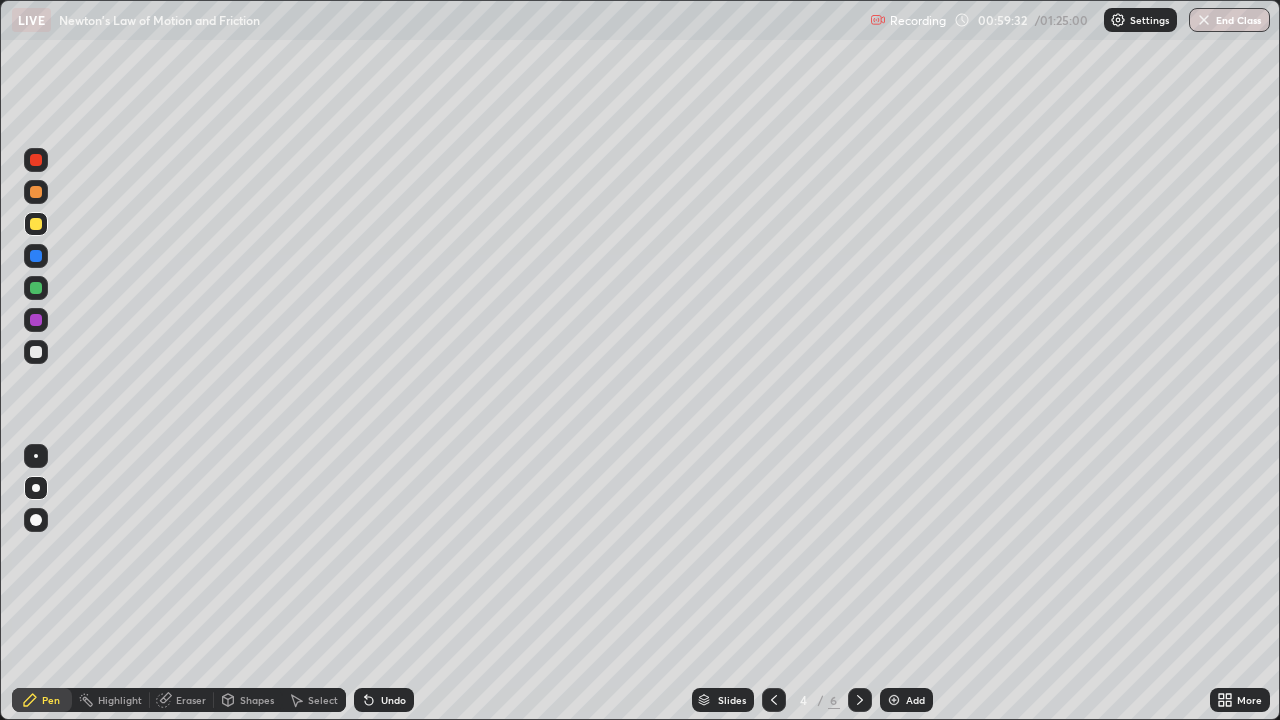 click 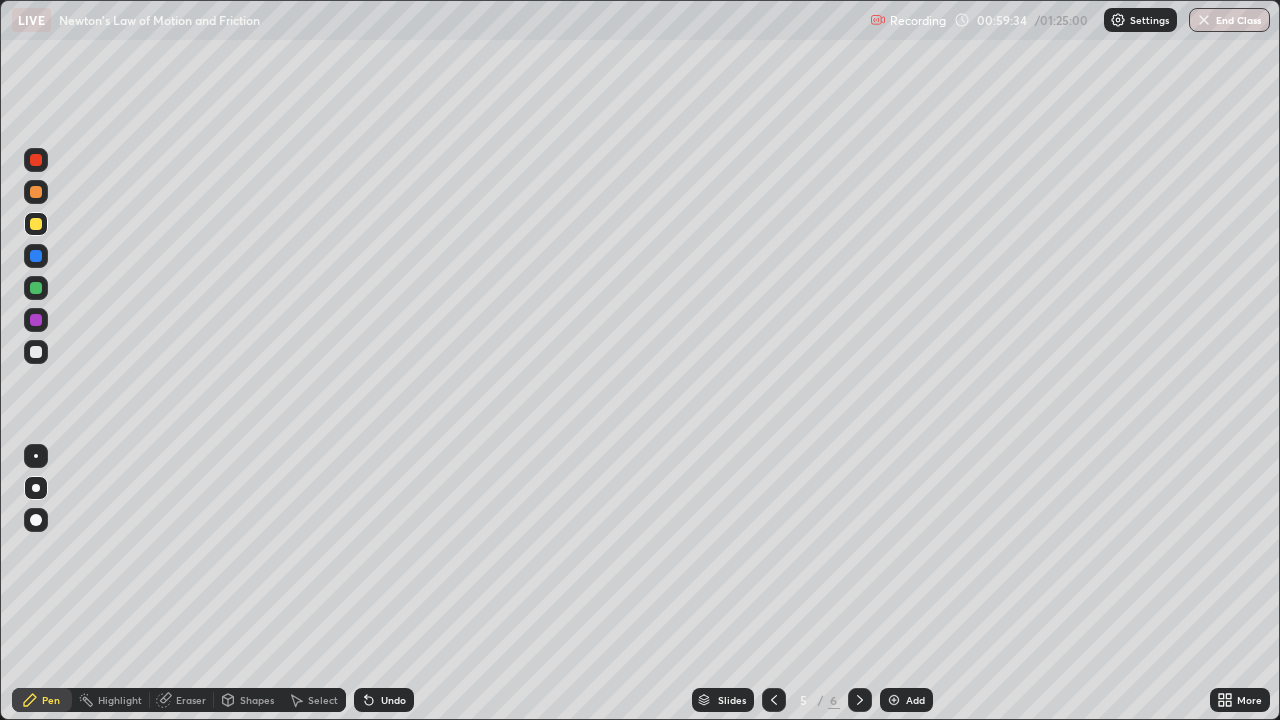 click at bounding box center (36, 288) 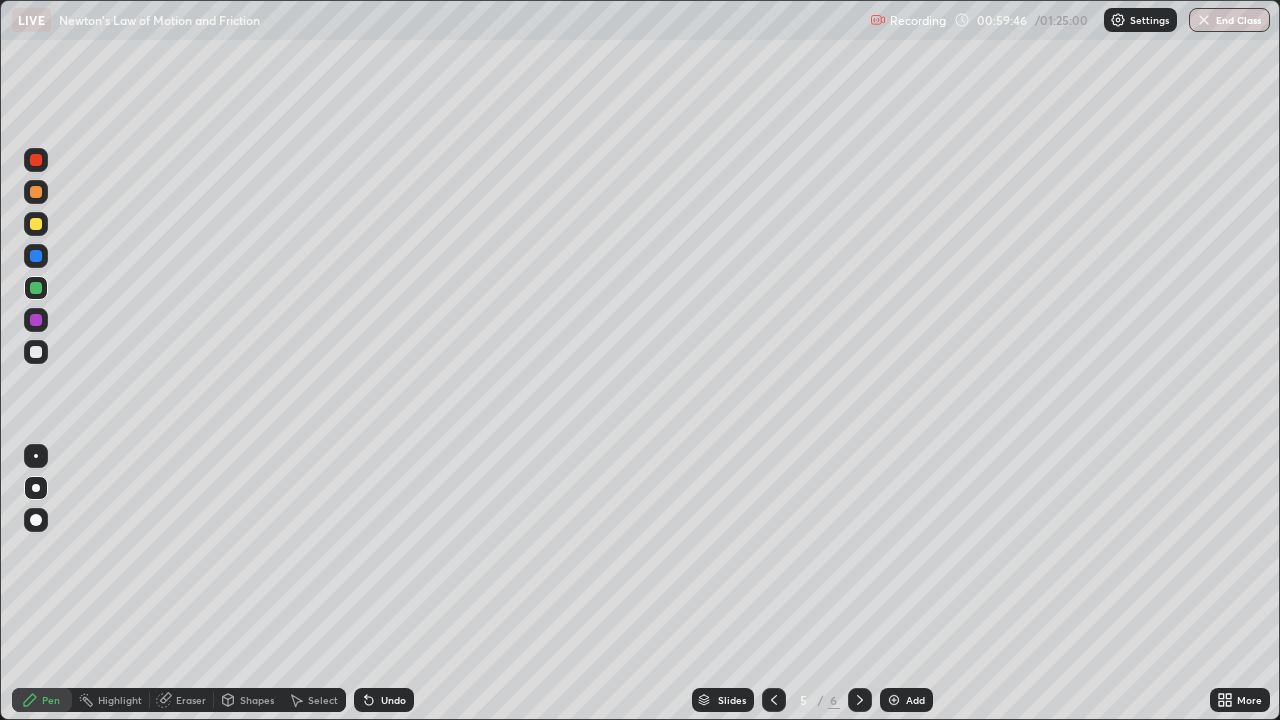 click at bounding box center (36, 224) 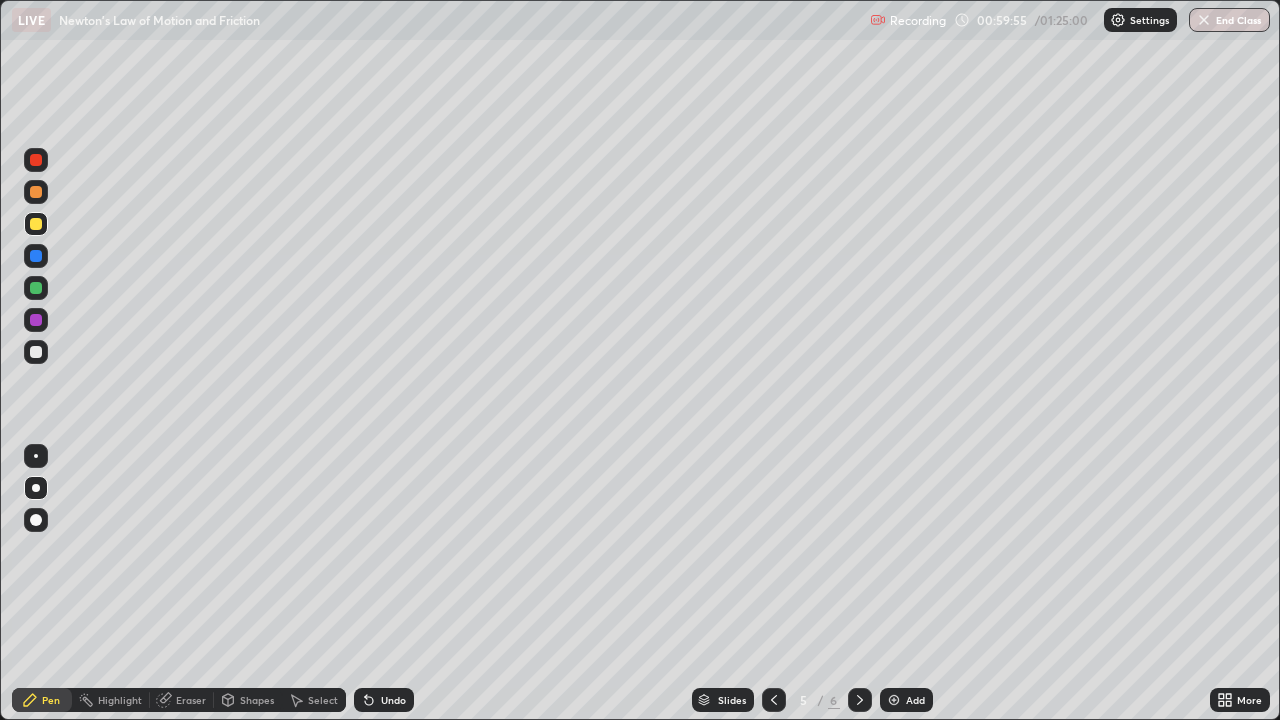 click at bounding box center (36, 256) 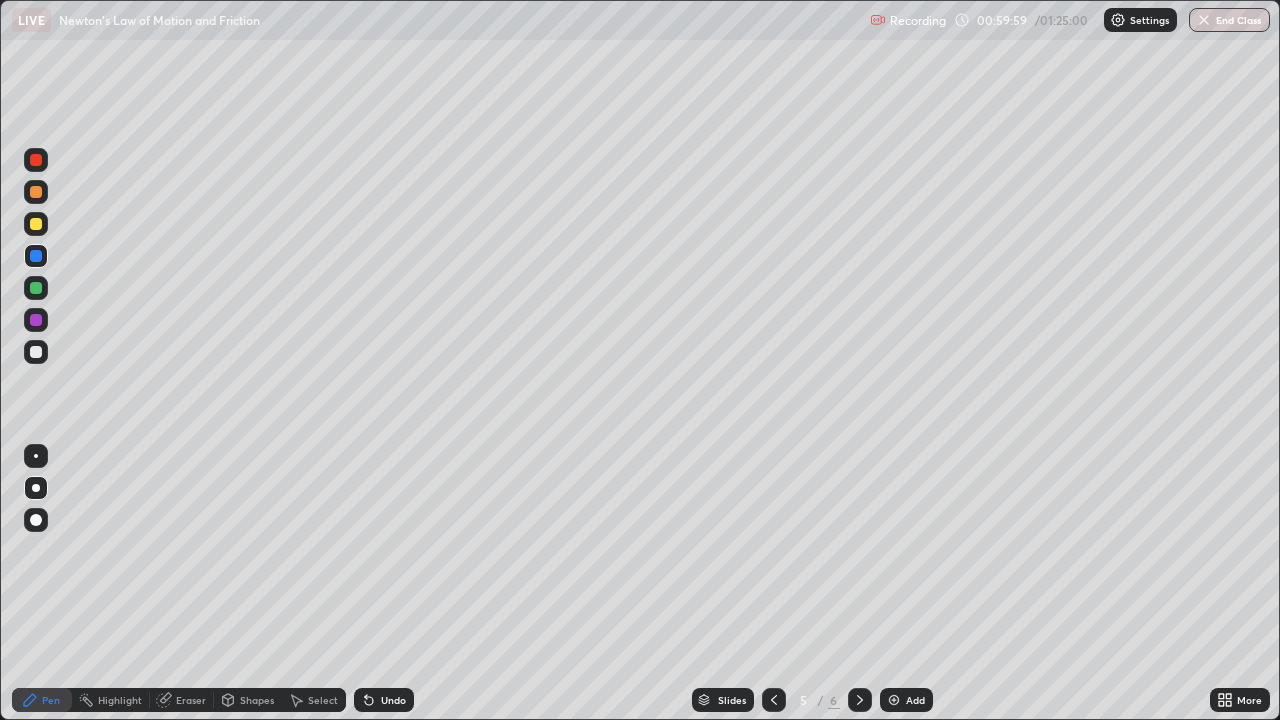 click at bounding box center [36, 224] 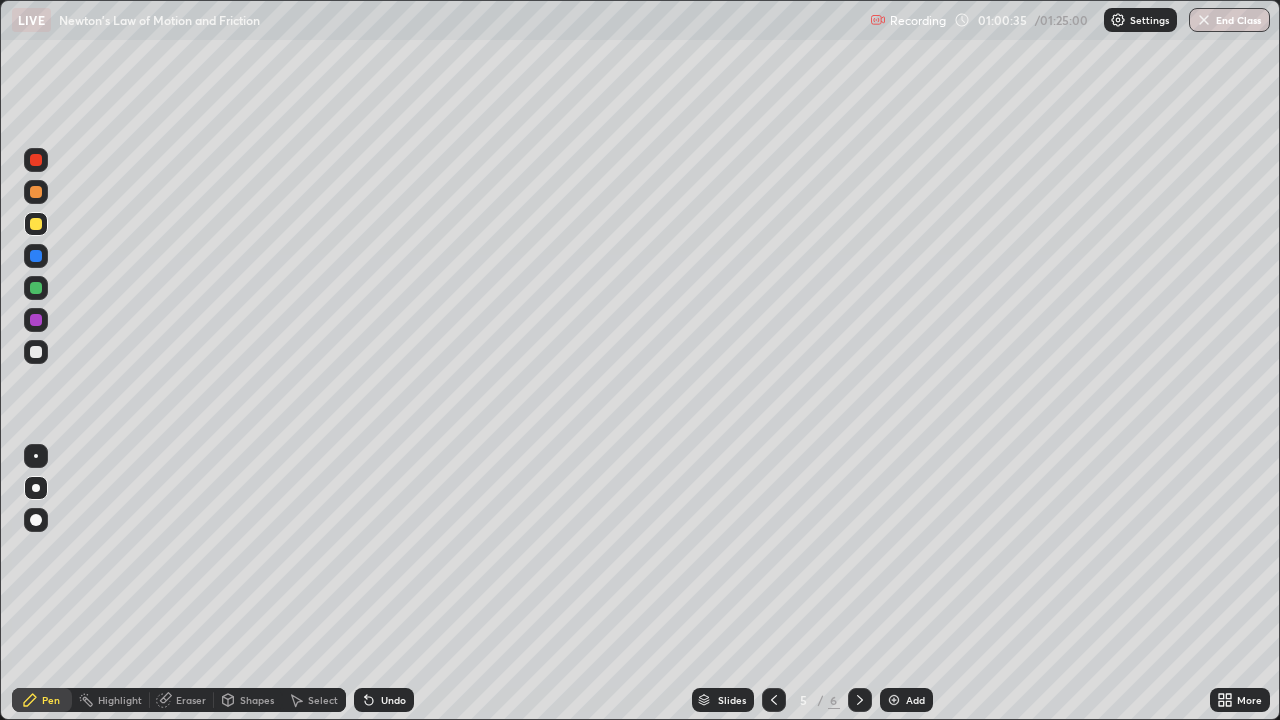 click at bounding box center [36, 352] 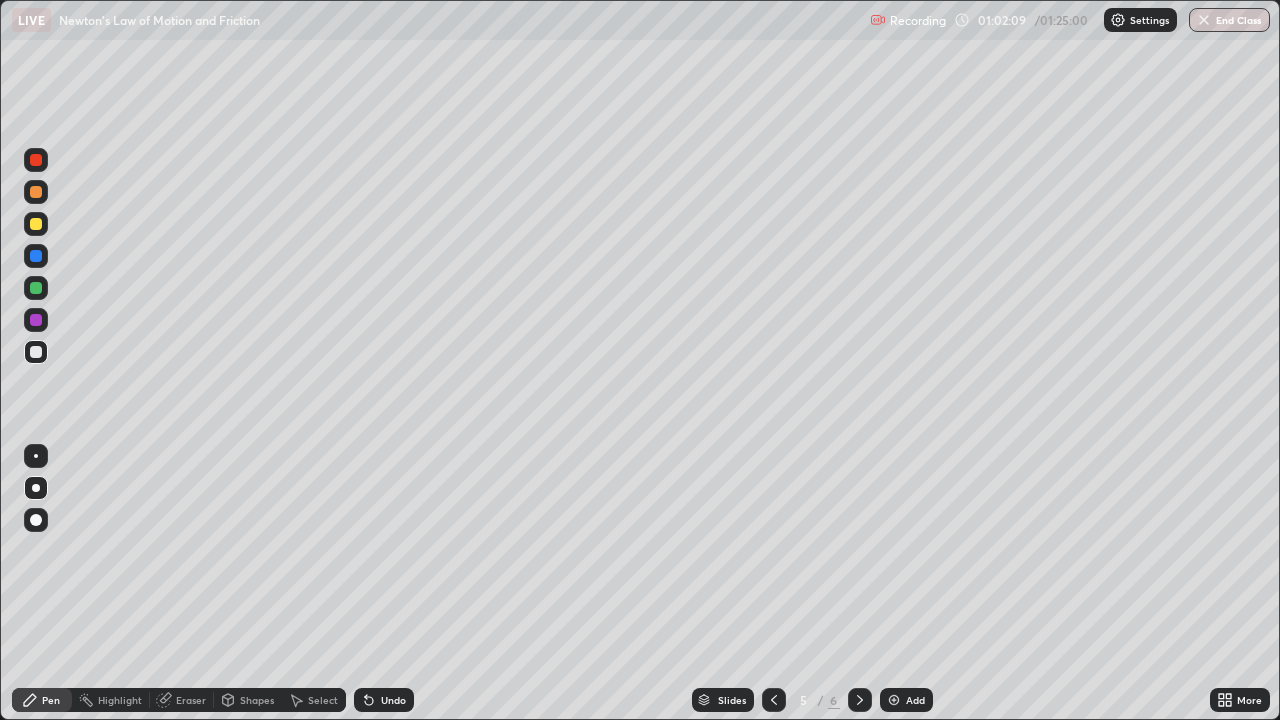 click on "Undo" at bounding box center (393, 700) 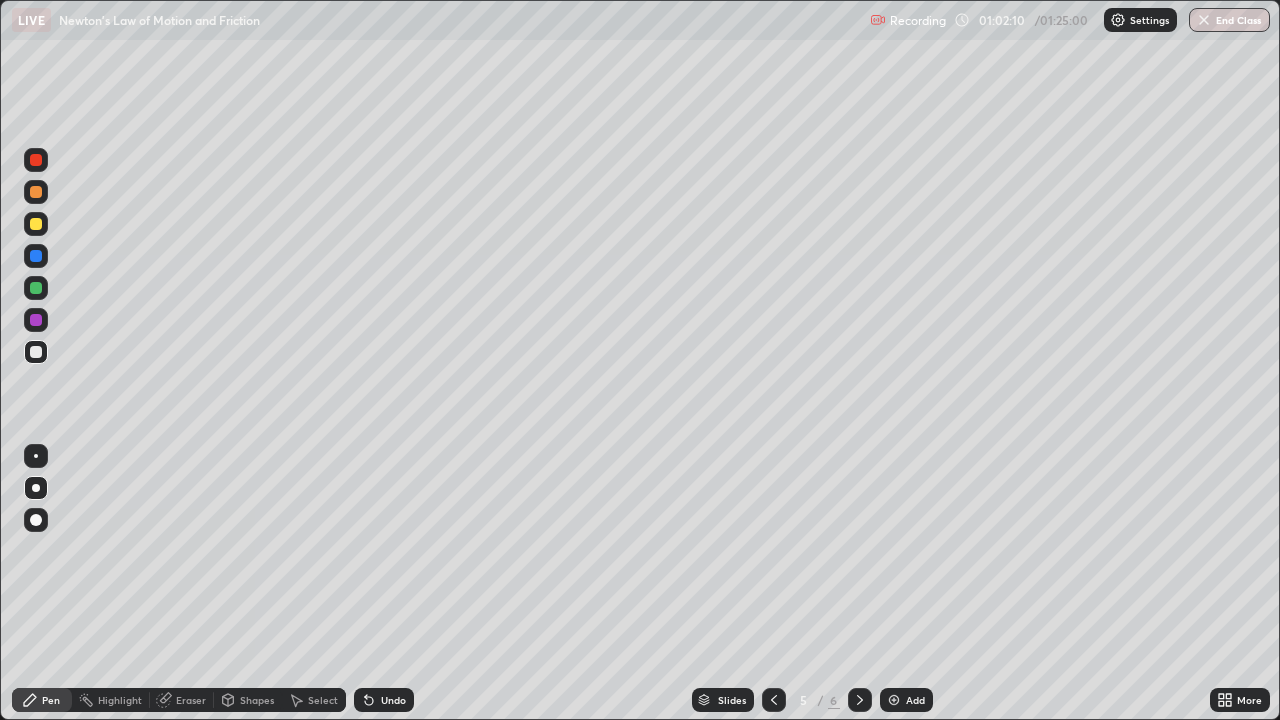 click on "Undo" at bounding box center [384, 700] 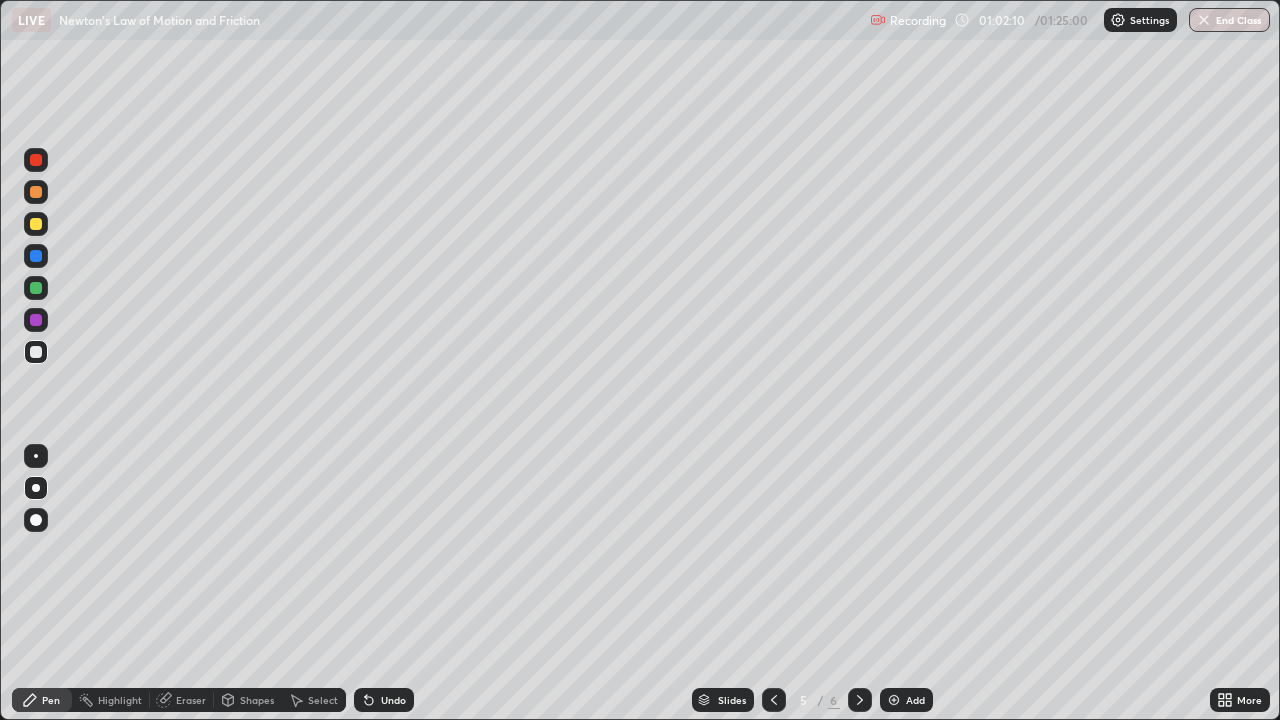 click on "Undo" at bounding box center [384, 700] 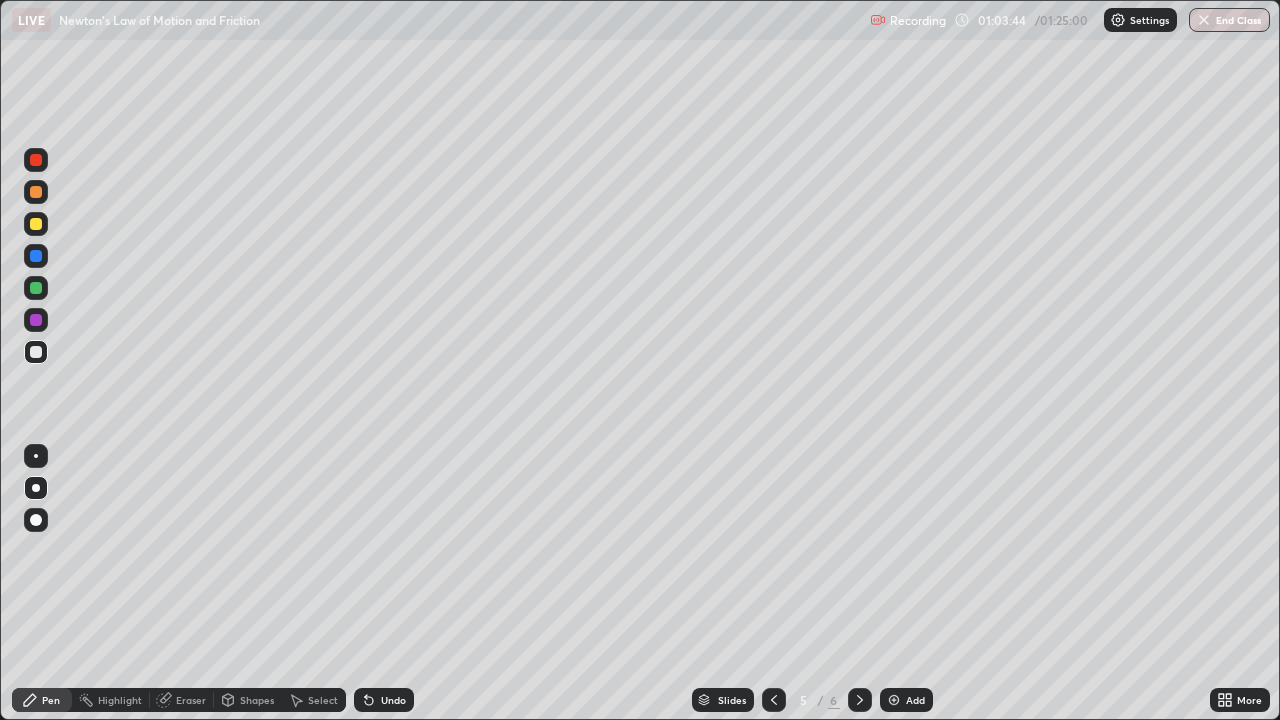 click at bounding box center (36, 256) 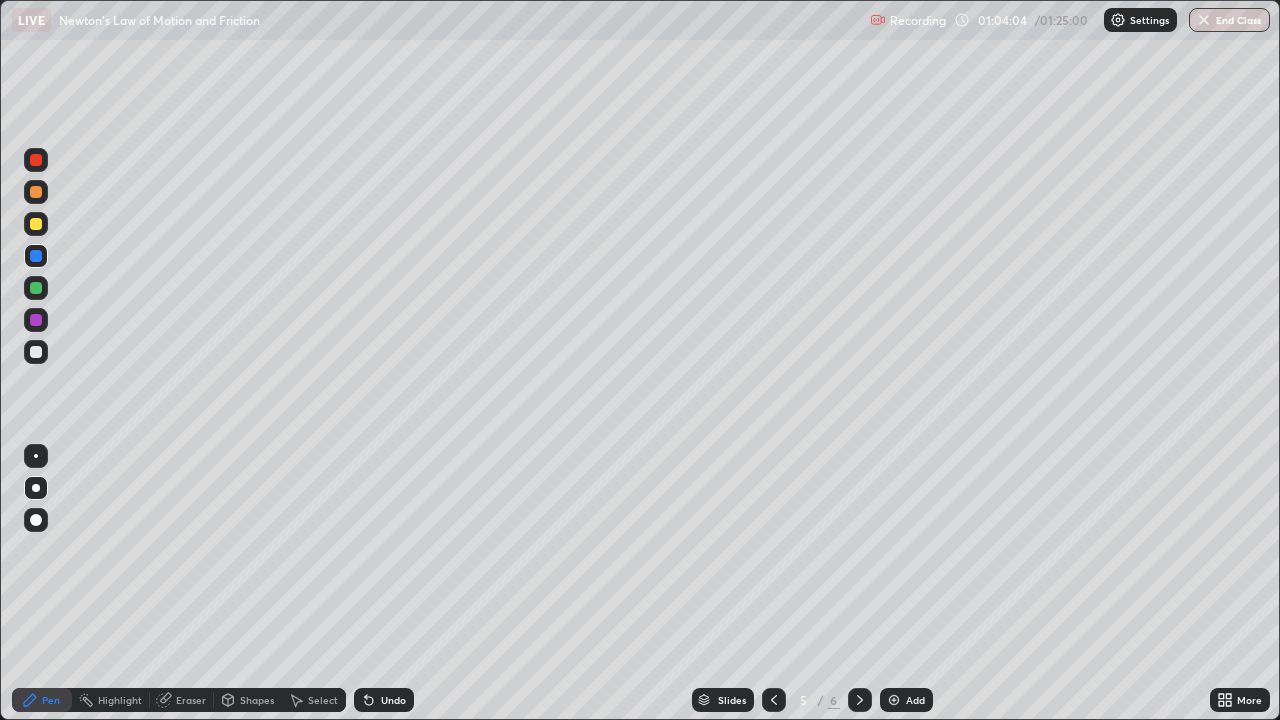 click at bounding box center [36, 224] 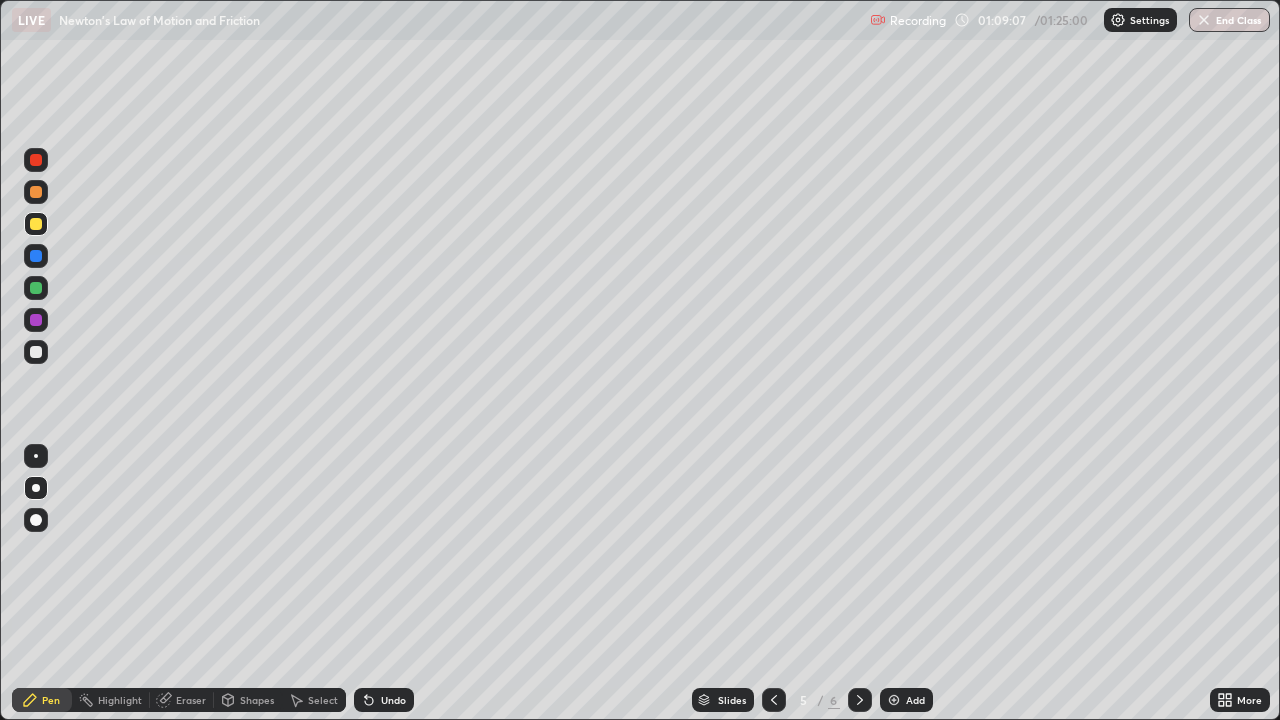 click at bounding box center [36, 256] 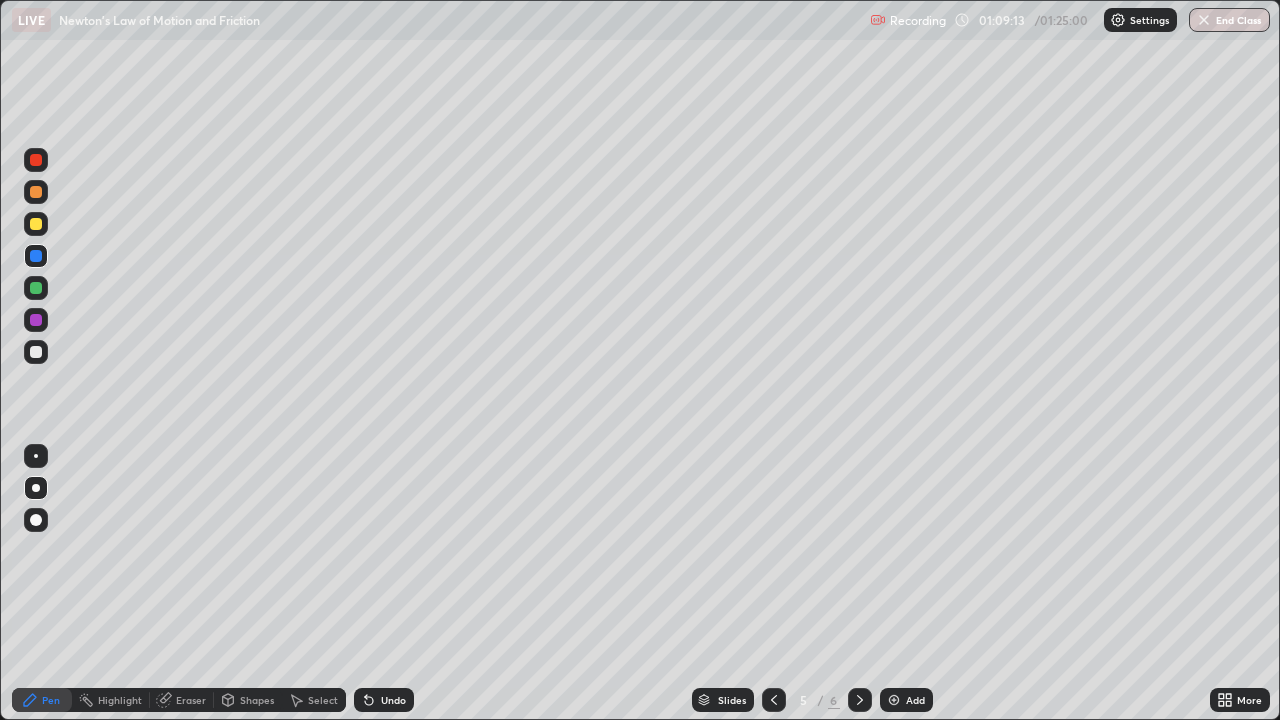 click on "Undo" at bounding box center [384, 700] 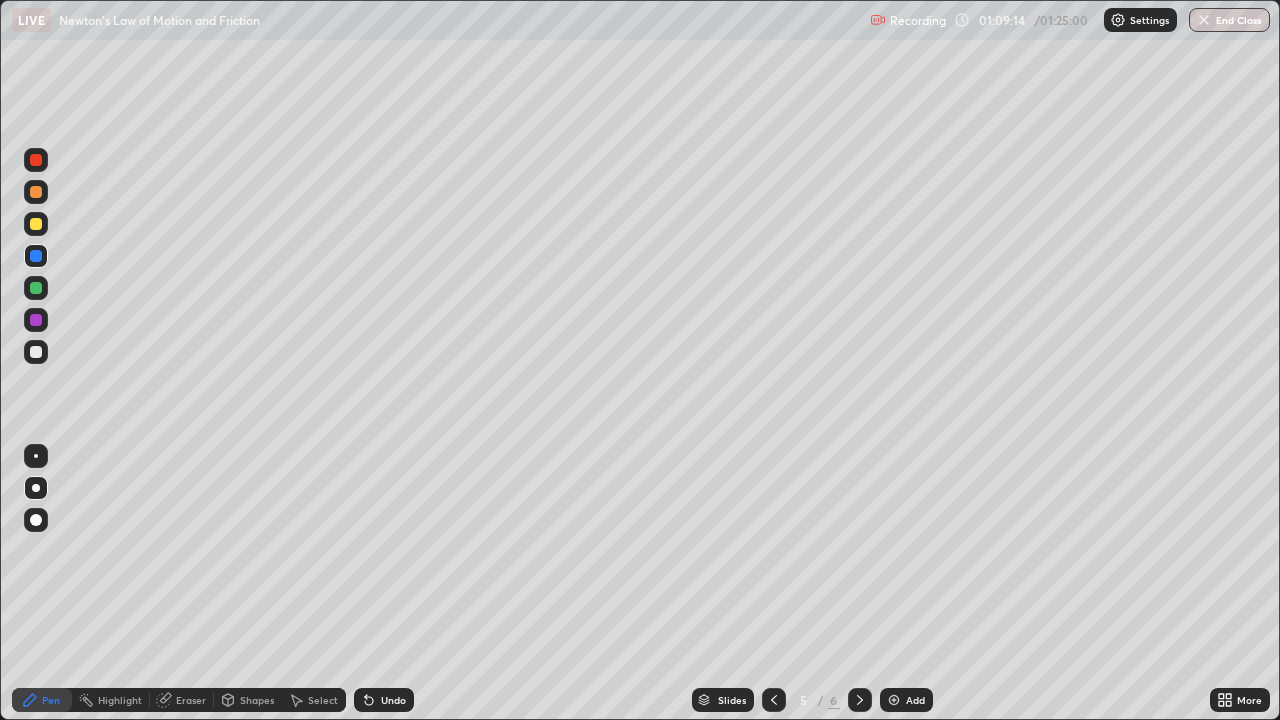 click 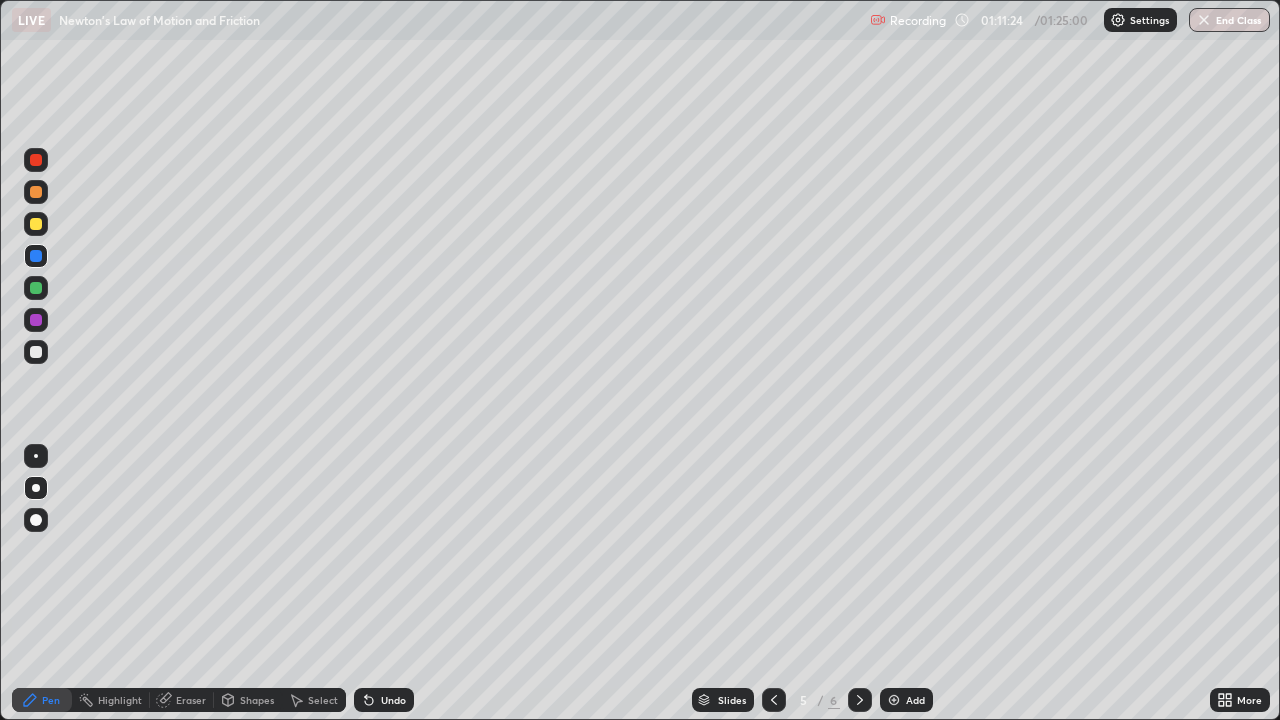 click at bounding box center (894, 700) 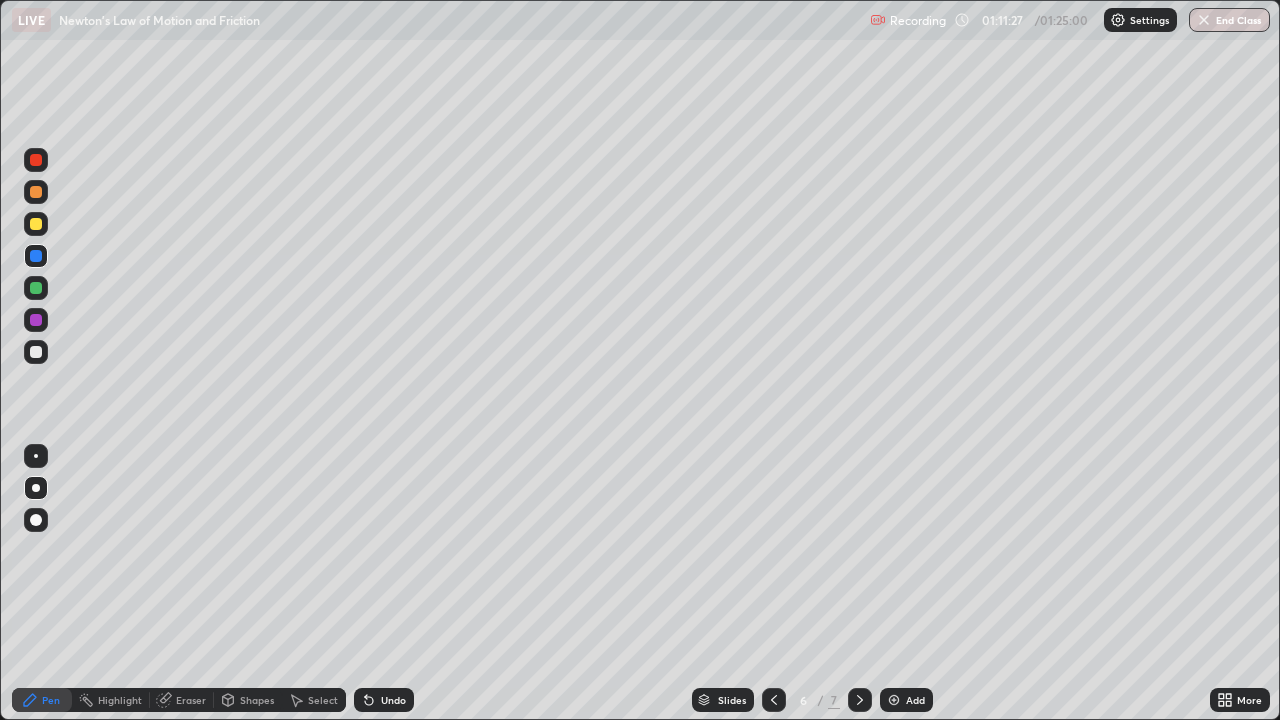 click at bounding box center [36, 192] 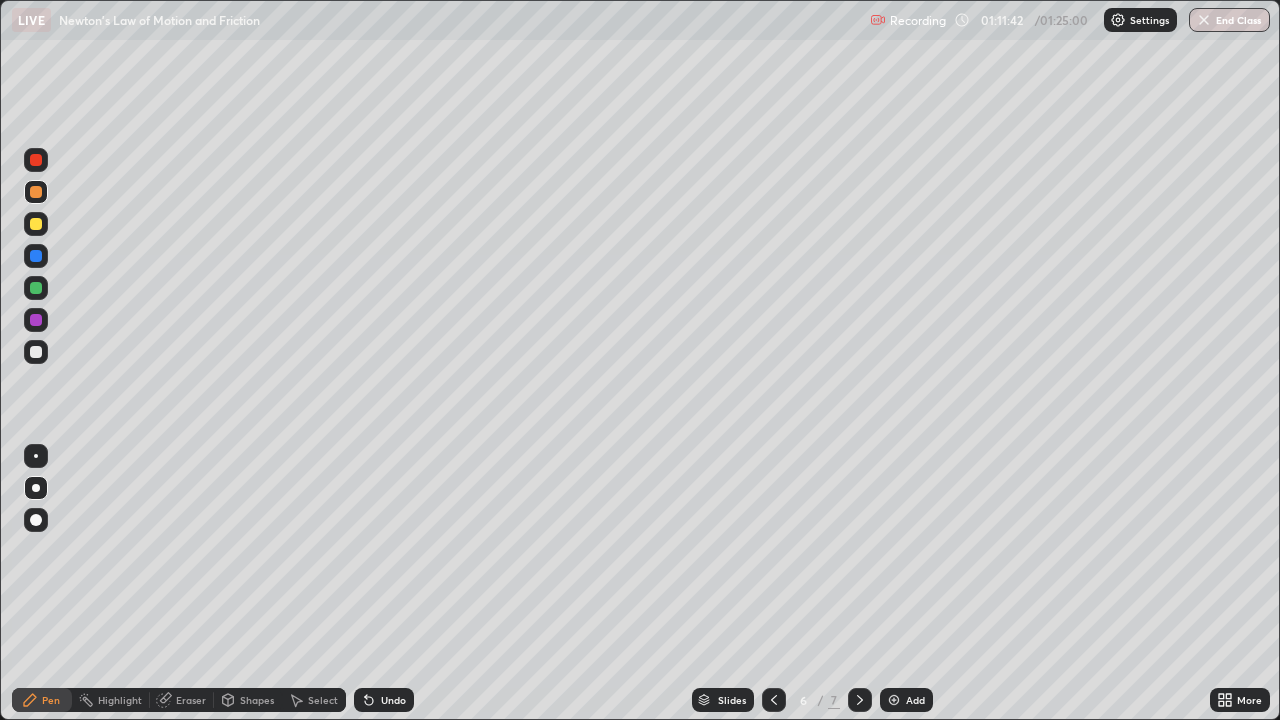 click at bounding box center (36, 256) 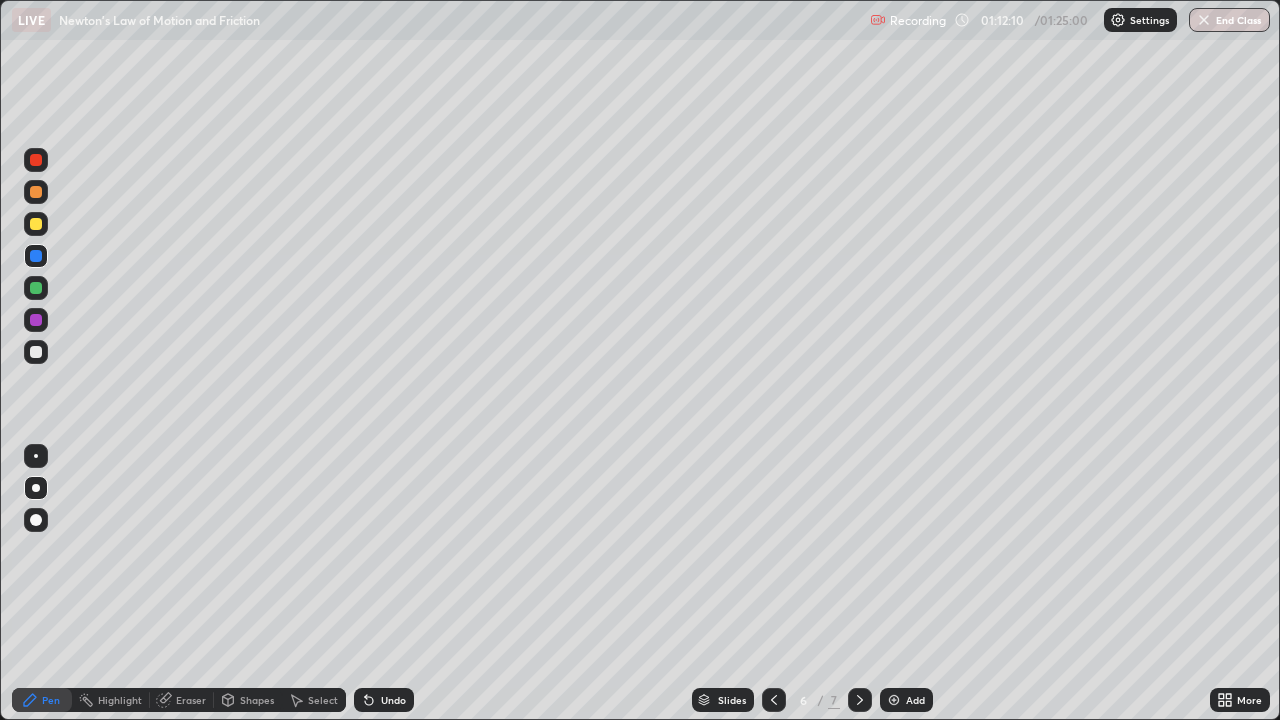 click at bounding box center (36, 224) 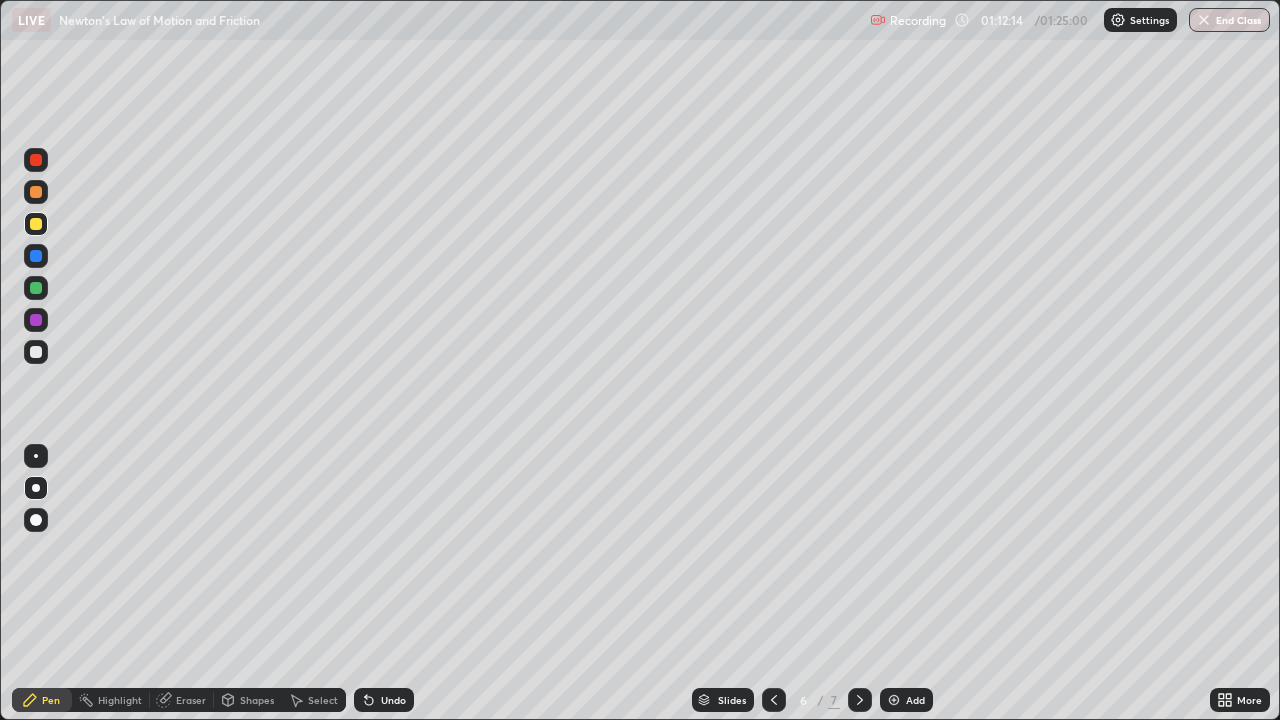 click at bounding box center [36, 256] 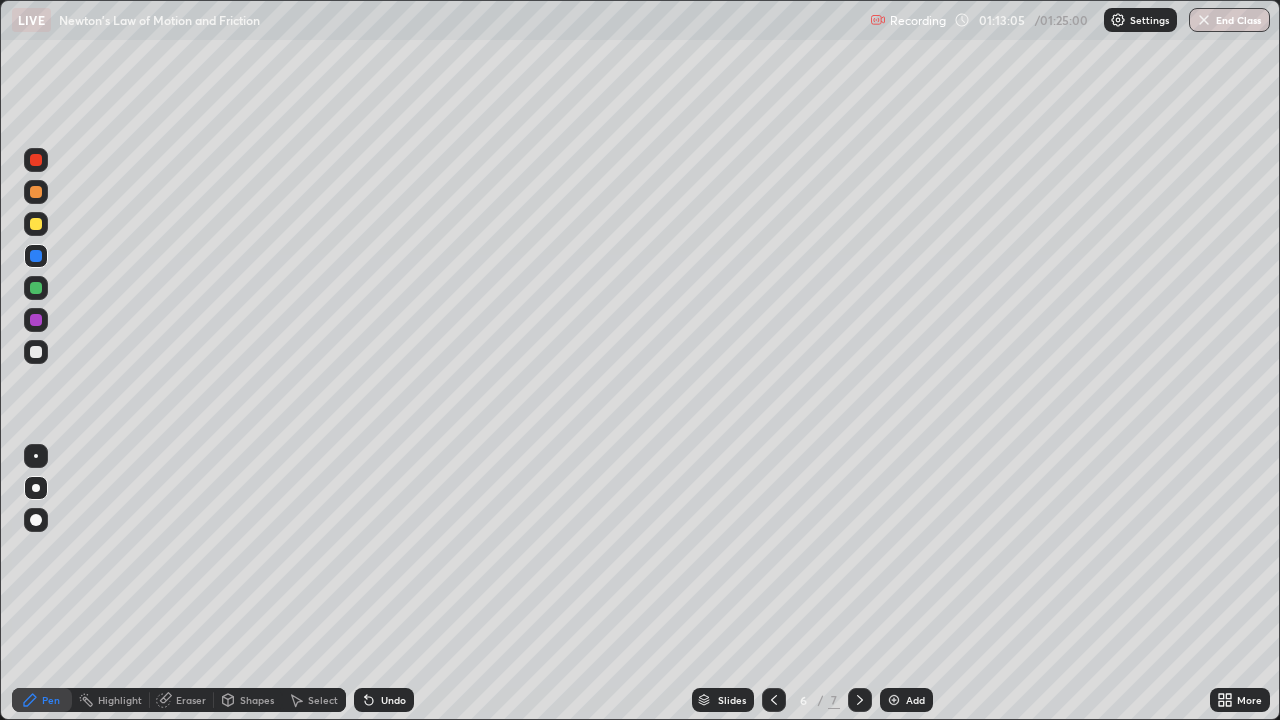 click at bounding box center (36, 224) 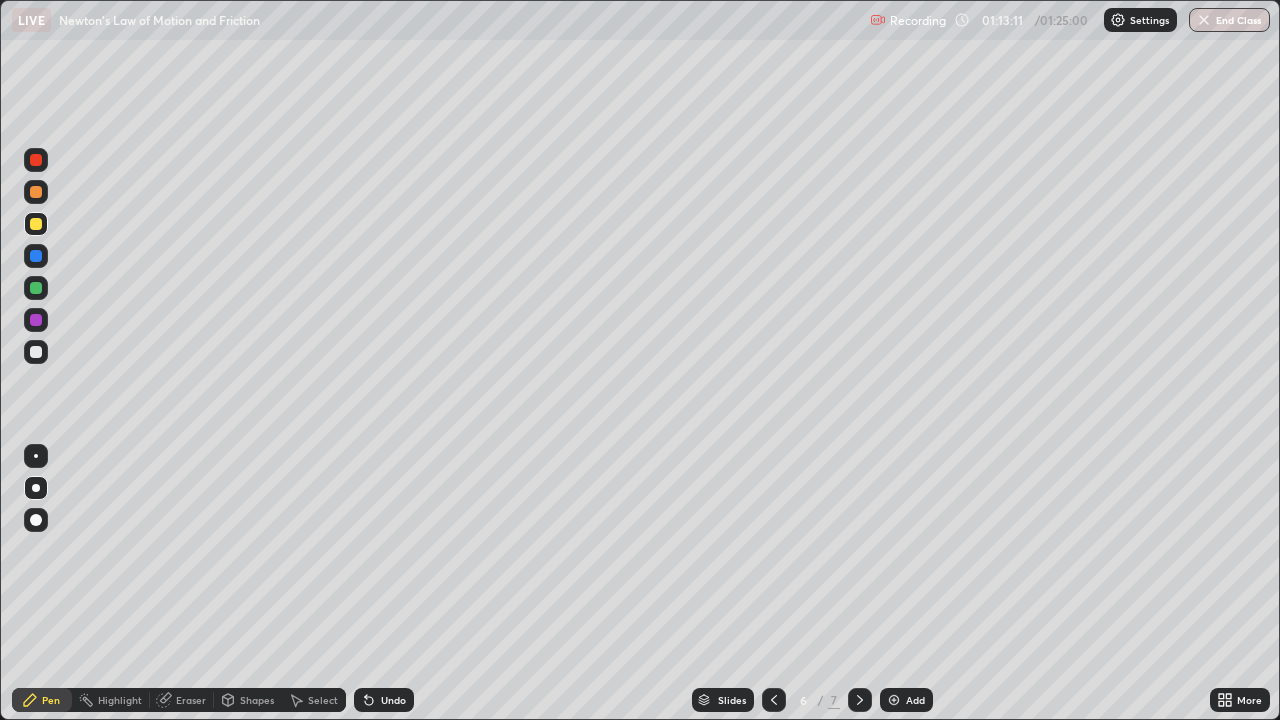 click at bounding box center [36, 288] 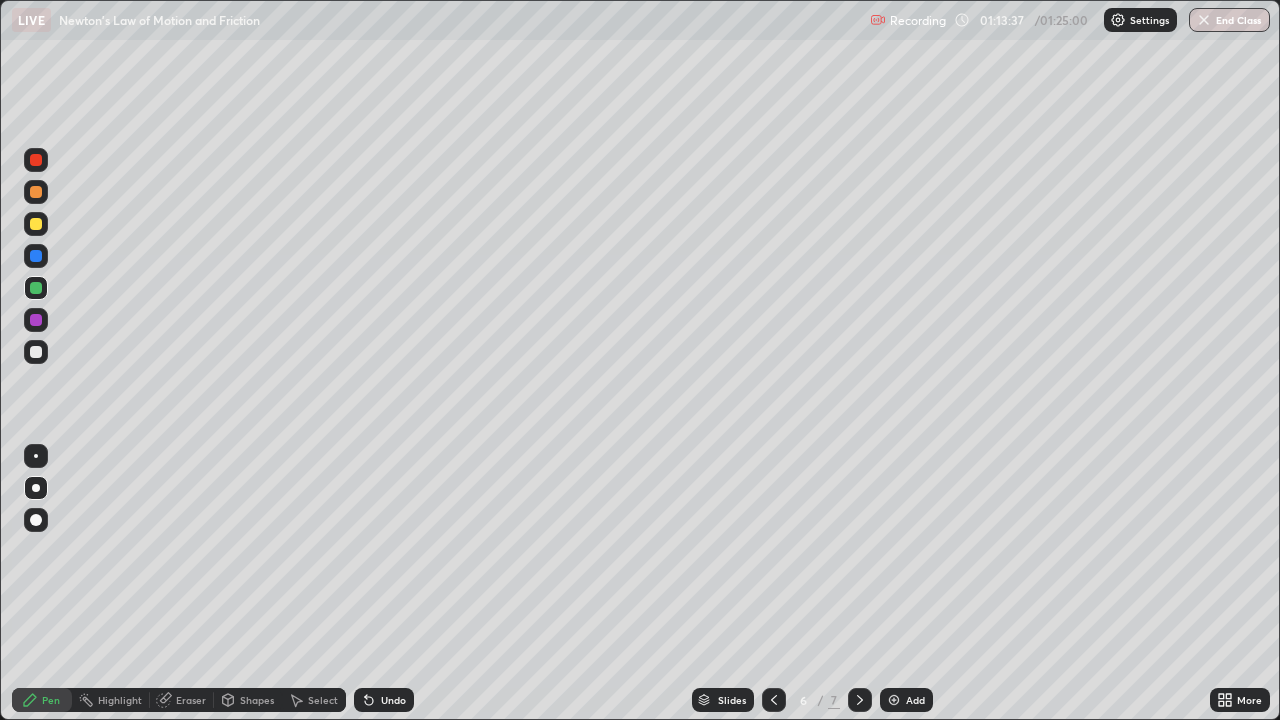 click at bounding box center (36, 224) 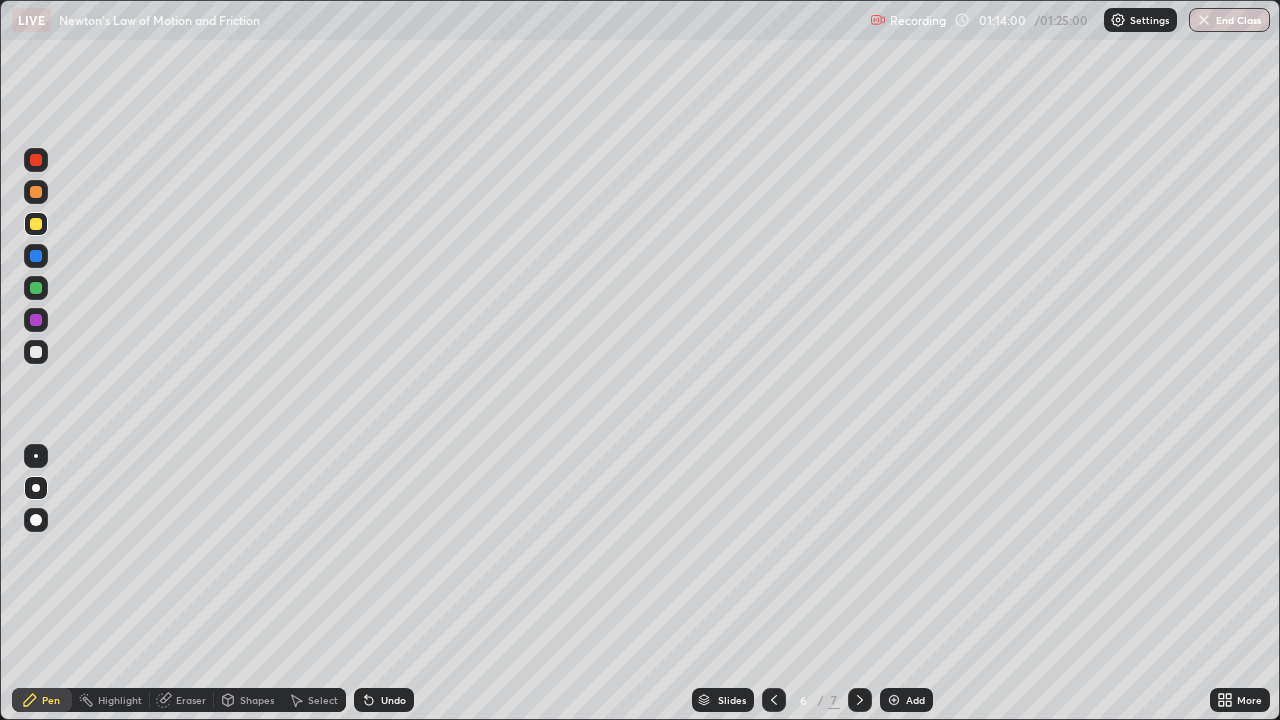 click at bounding box center [36, 192] 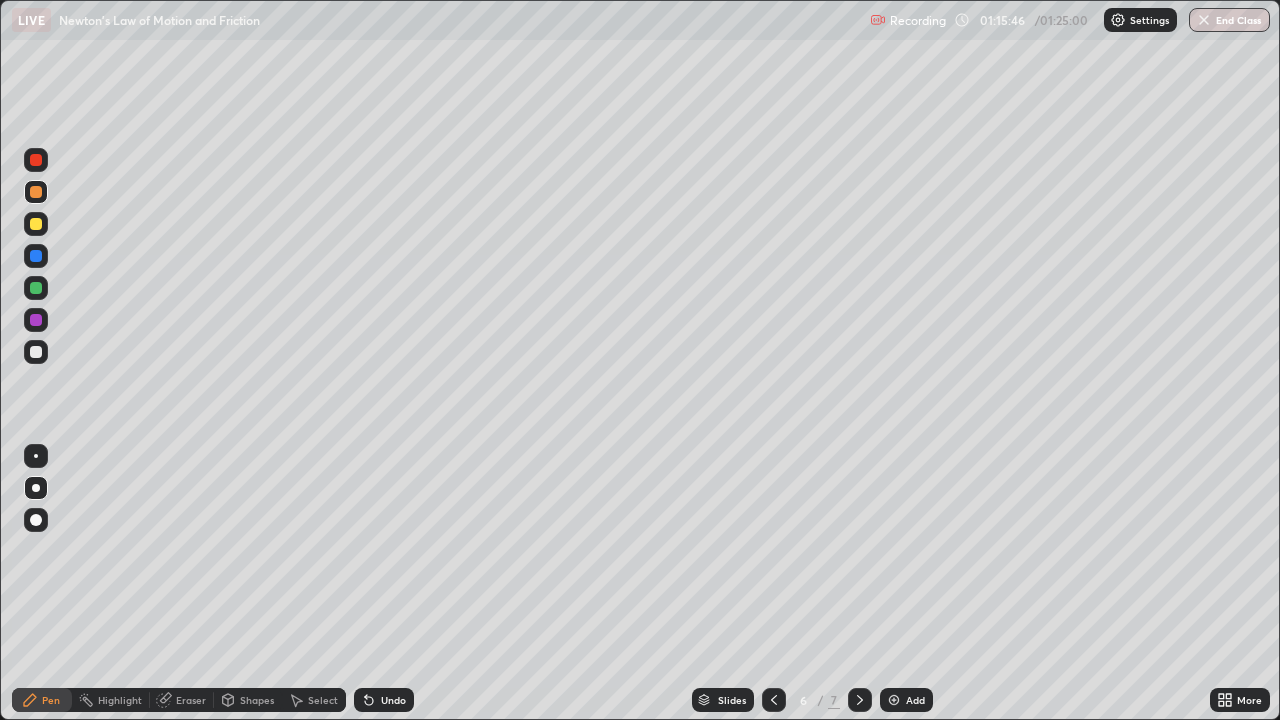click at bounding box center (36, 352) 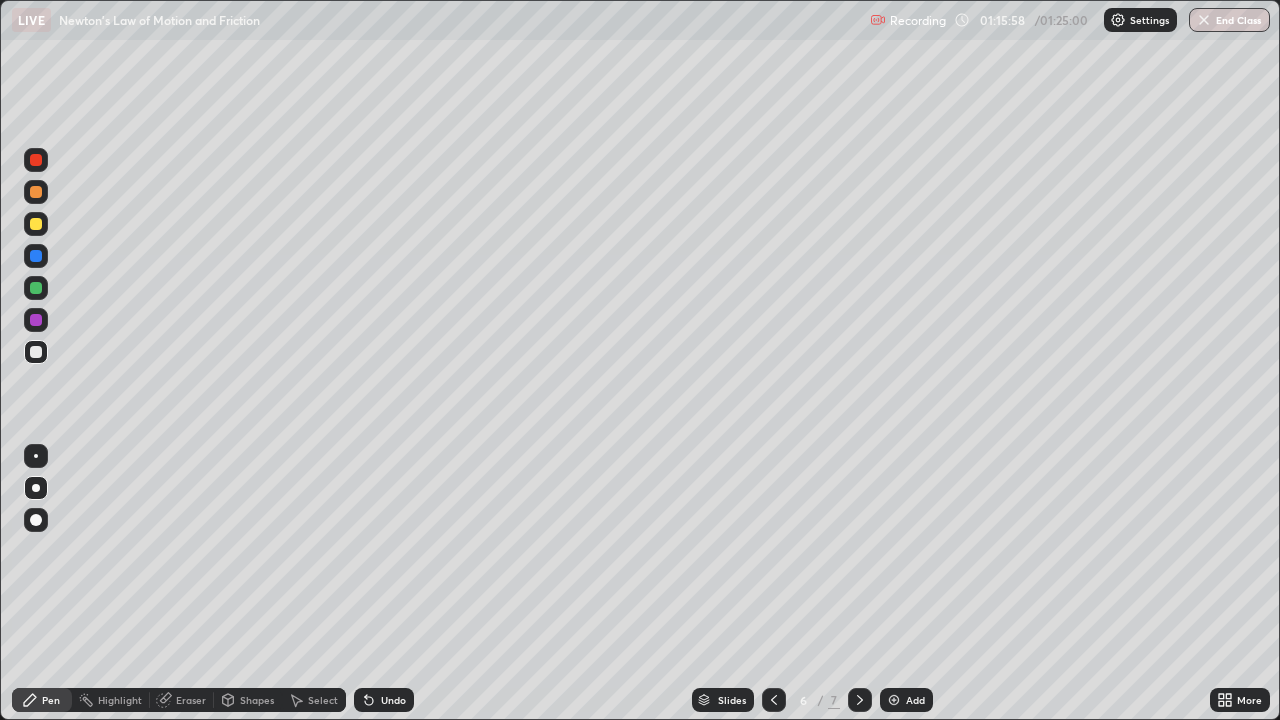 click at bounding box center [36, 256] 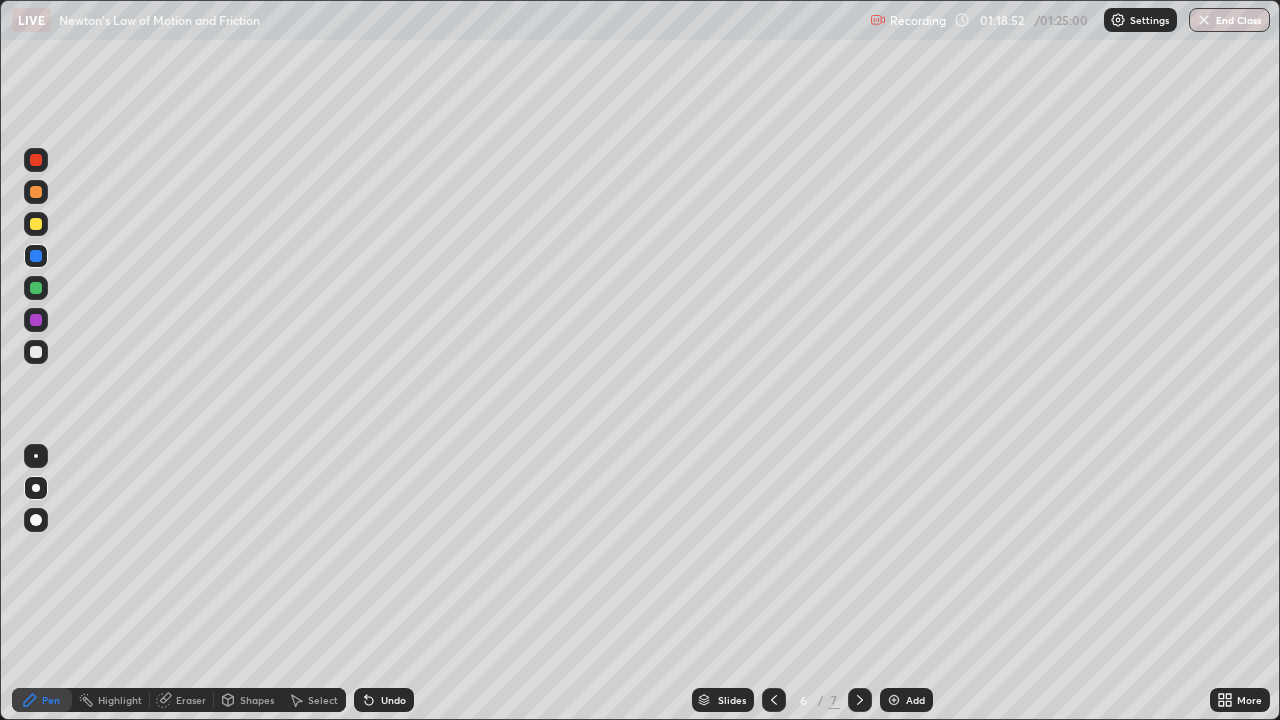 click on "End Class" at bounding box center [1229, 20] 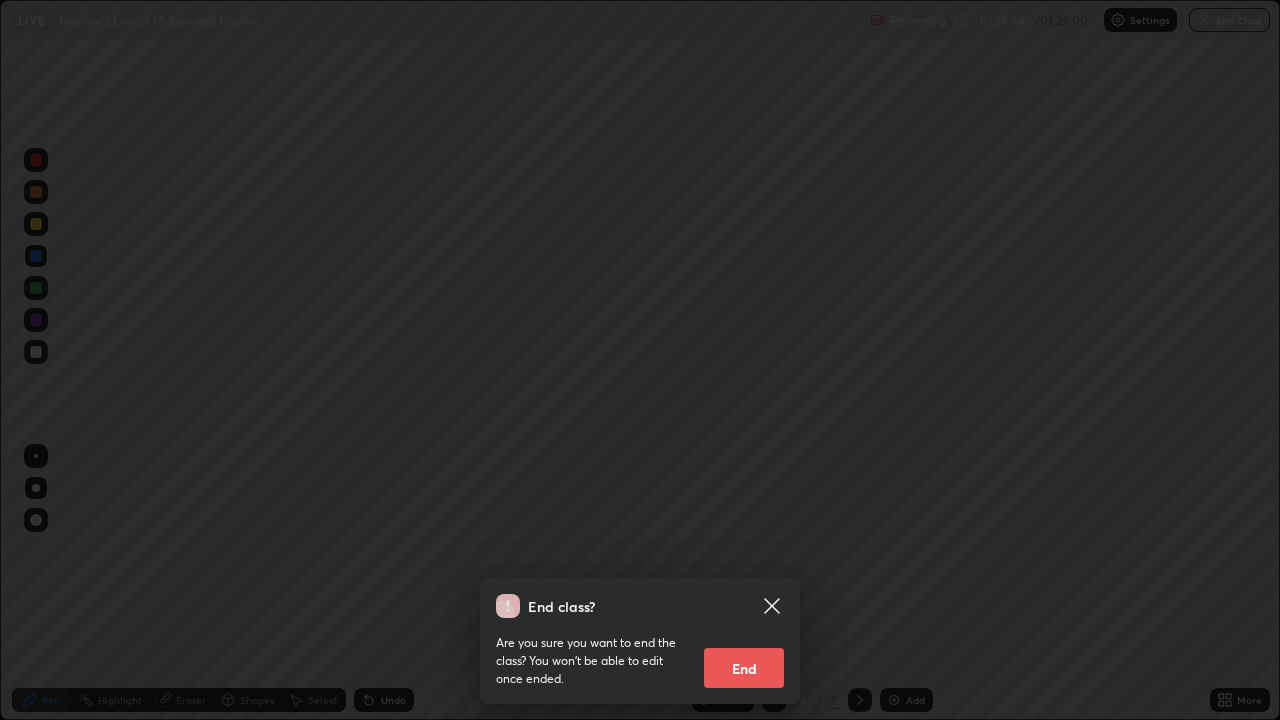 click on "End" at bounding box center [744, 668] 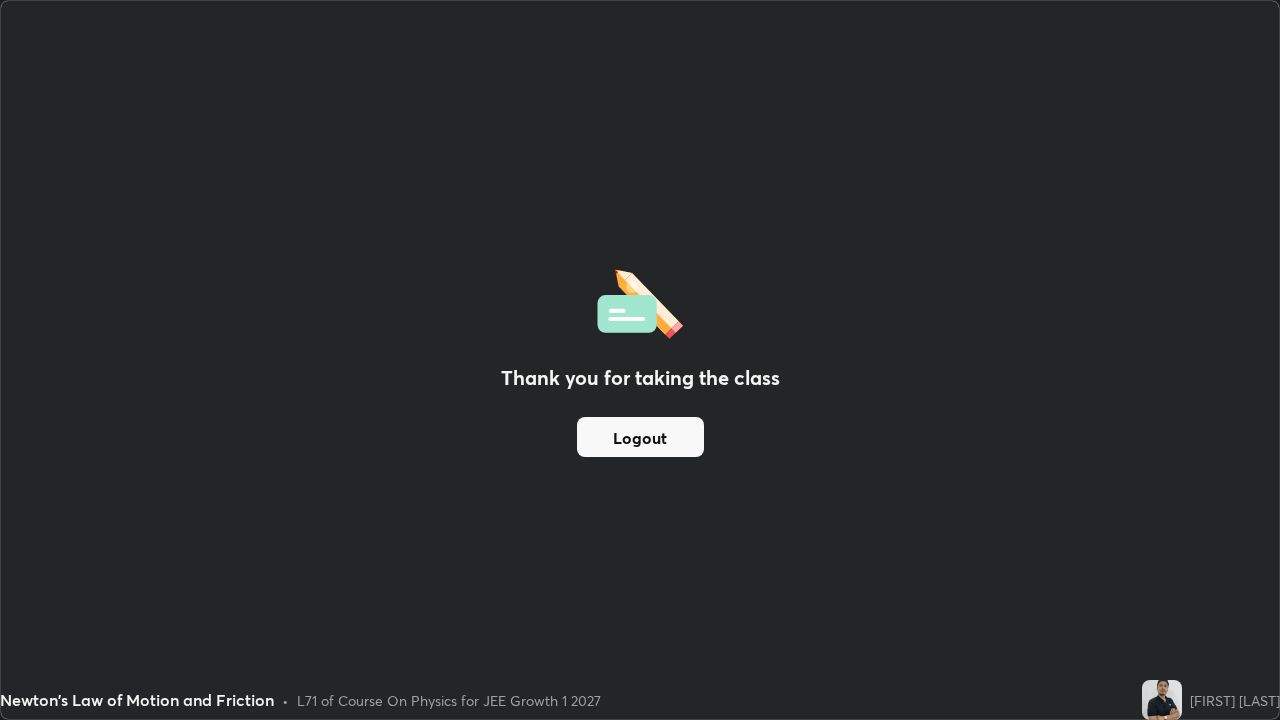 click on "Logout" at bounding box center [640, 437] 